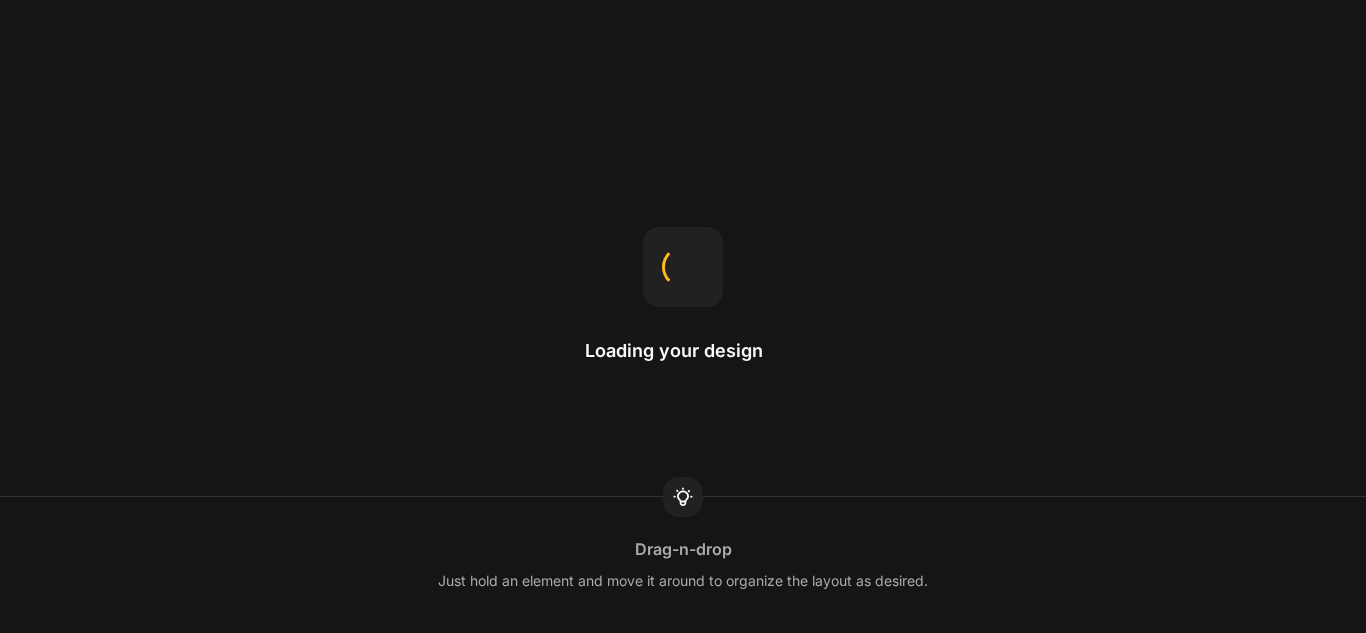 scroll, scrollTop: 0, scrollLeft: 0, axis: both 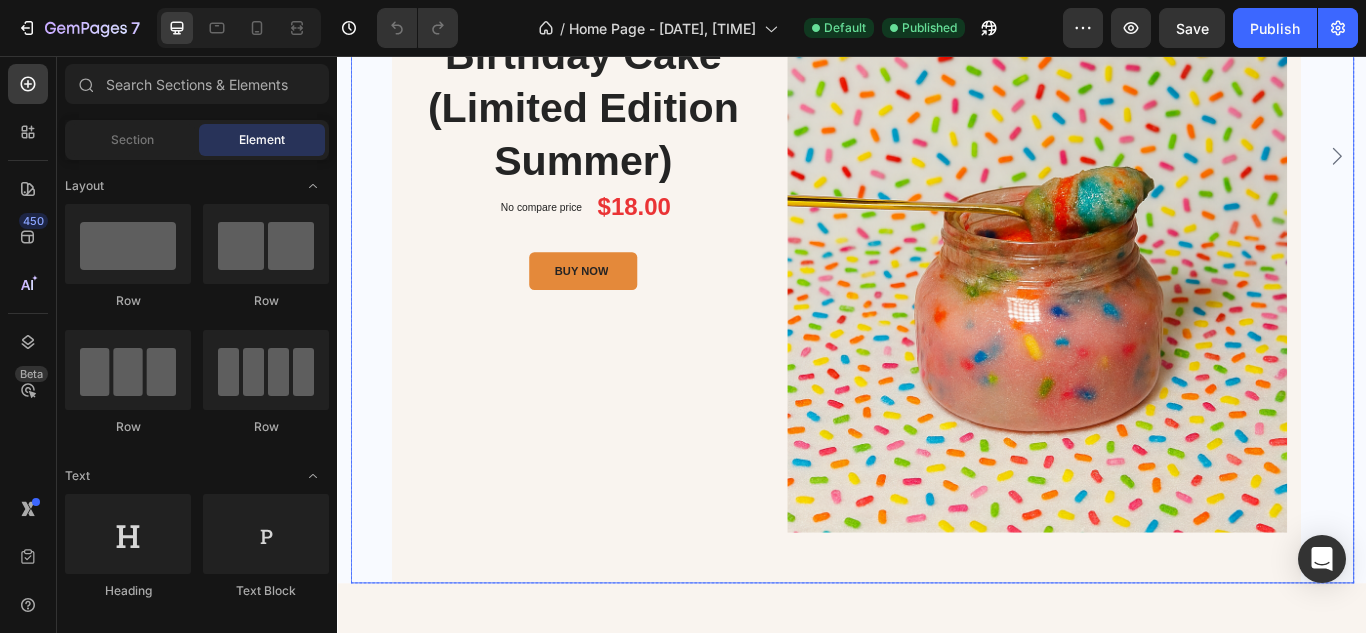 click 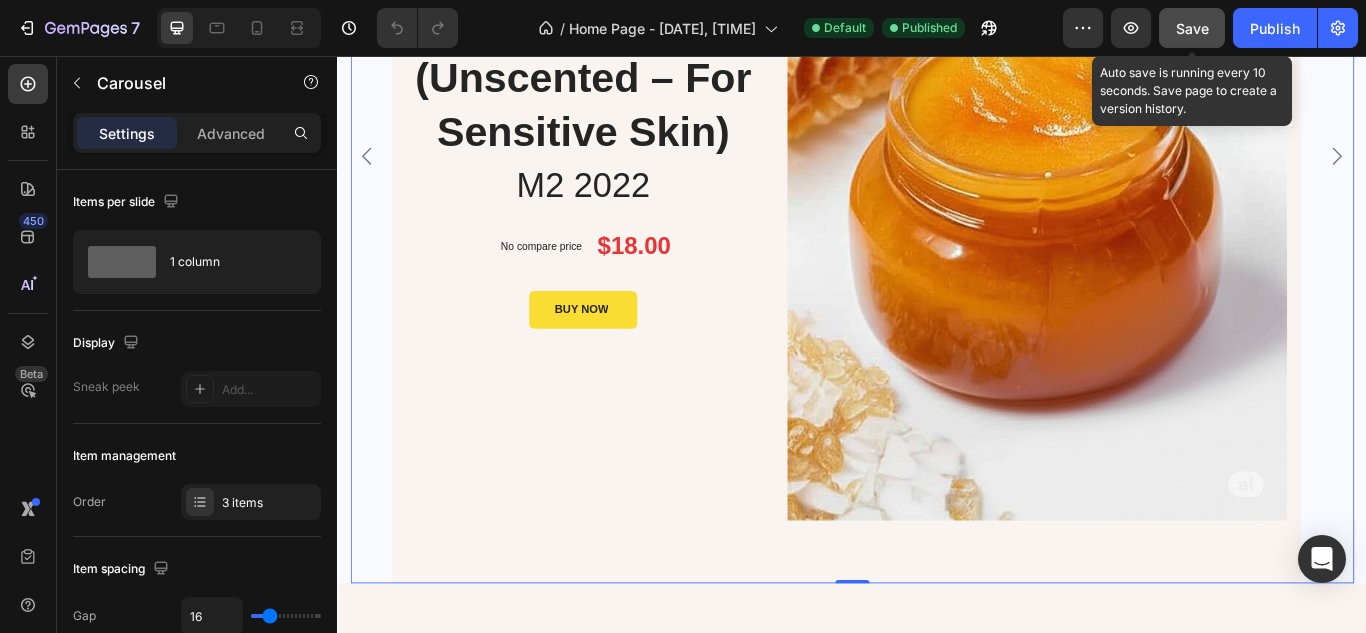 click on "Save" at bounding box center (1192, 28) 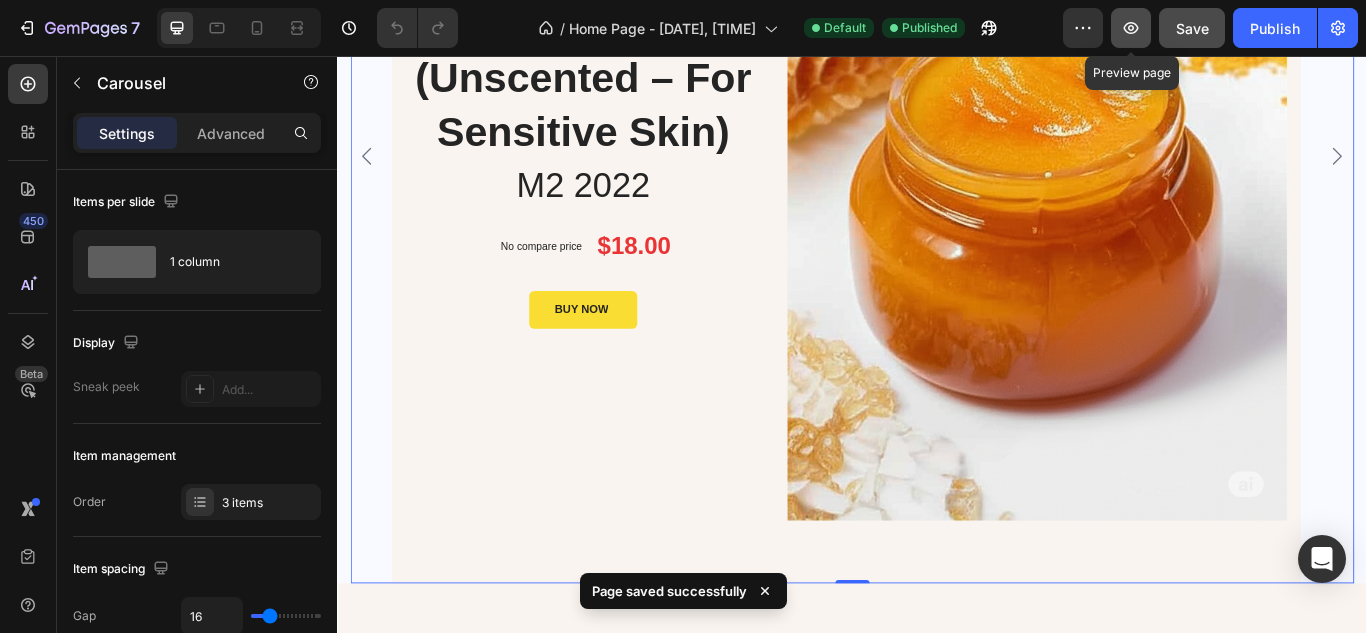 click 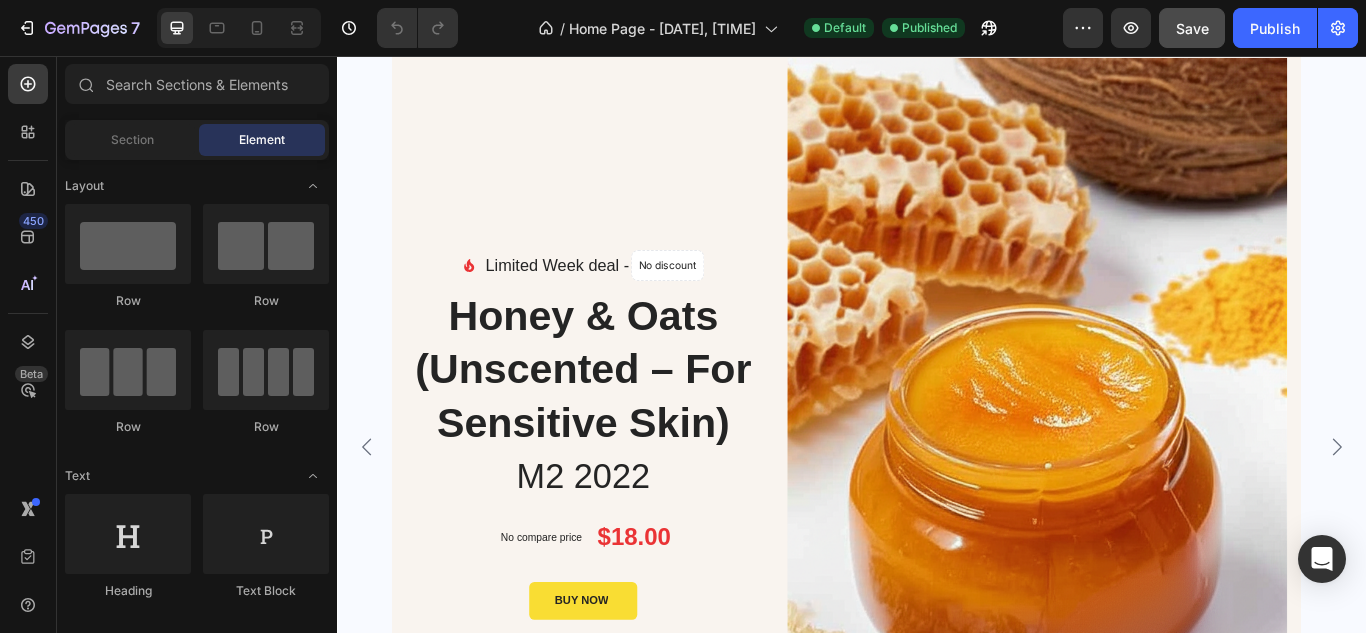 scroll, scrollTop: 747, scrollLeft: 0, axis: vertical 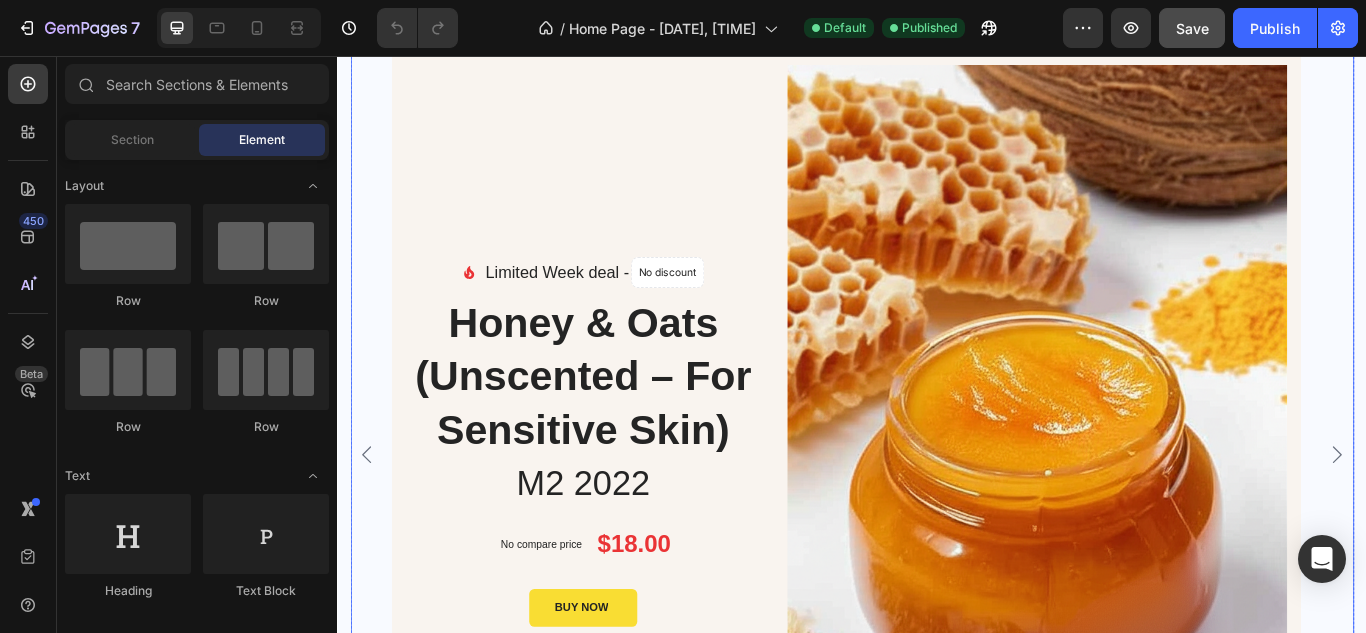 click 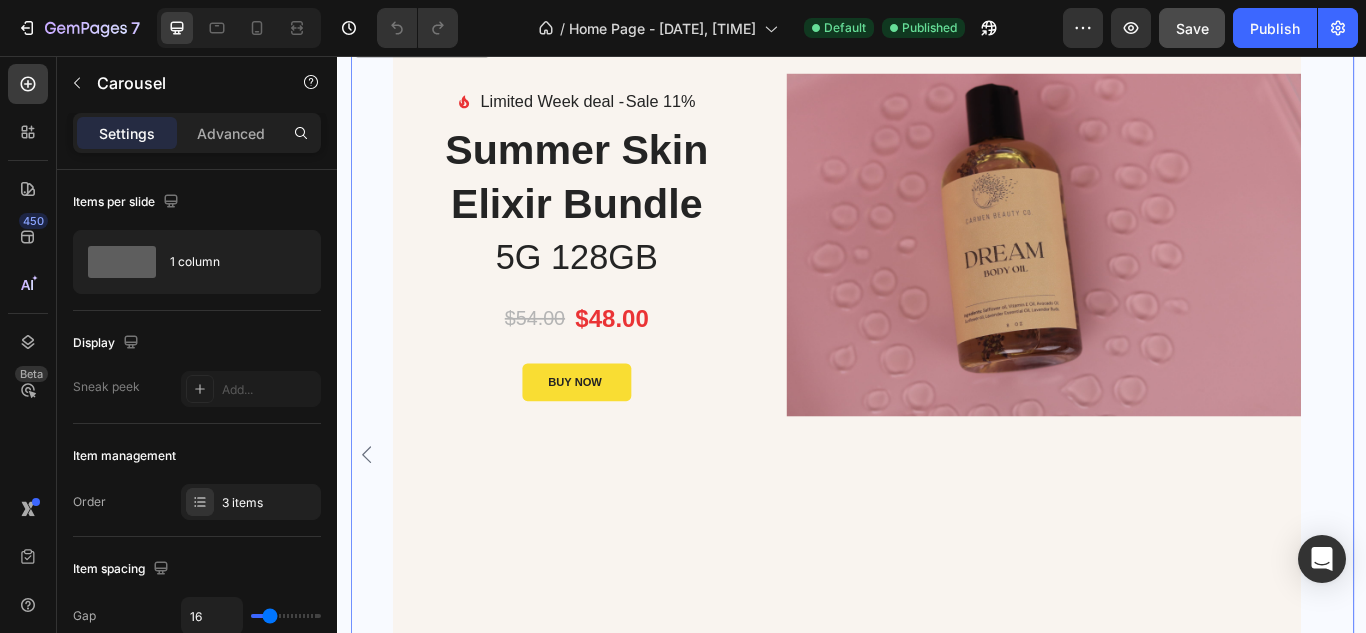 click on "Birthday Cake (Limited Edition Summer) Product Title No compare price Product Price $18.00 Product Price Product Price Row BUY NOW Product Cart Button Product Images & Gallery Product Image Limited Week deal -  Text block No discount   Not be displayed when published Product Badge Row Icon List Honey & Oats (Unscented – For Sensitive Skin) Product Title M2 2022 Heading No compare price Product Price $18.00 Product Price Product Price Row BUY NOW Product Cart Button Product Images & Gallery Product Image Limited Week deal -  Text block Sale 11% Product Badge Row Icon List Summer Skin Elixir Bundle Product Title 5G 128GB Heading $54.00 Product Price Product Price $48.00 Product Price Product Price Row BUY NOW Product Cart Button Product Images & Gallery Product" at bounding box center (937, 520) 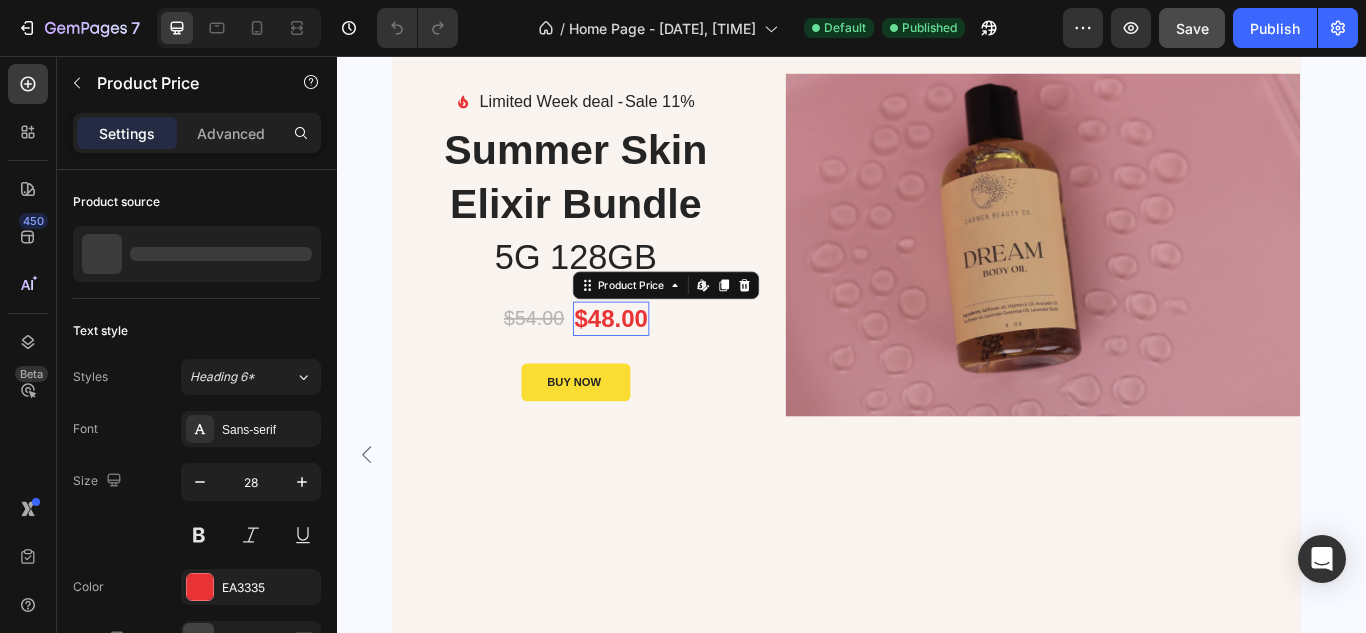 click on "$48.00" at bounding box center [656, 363] 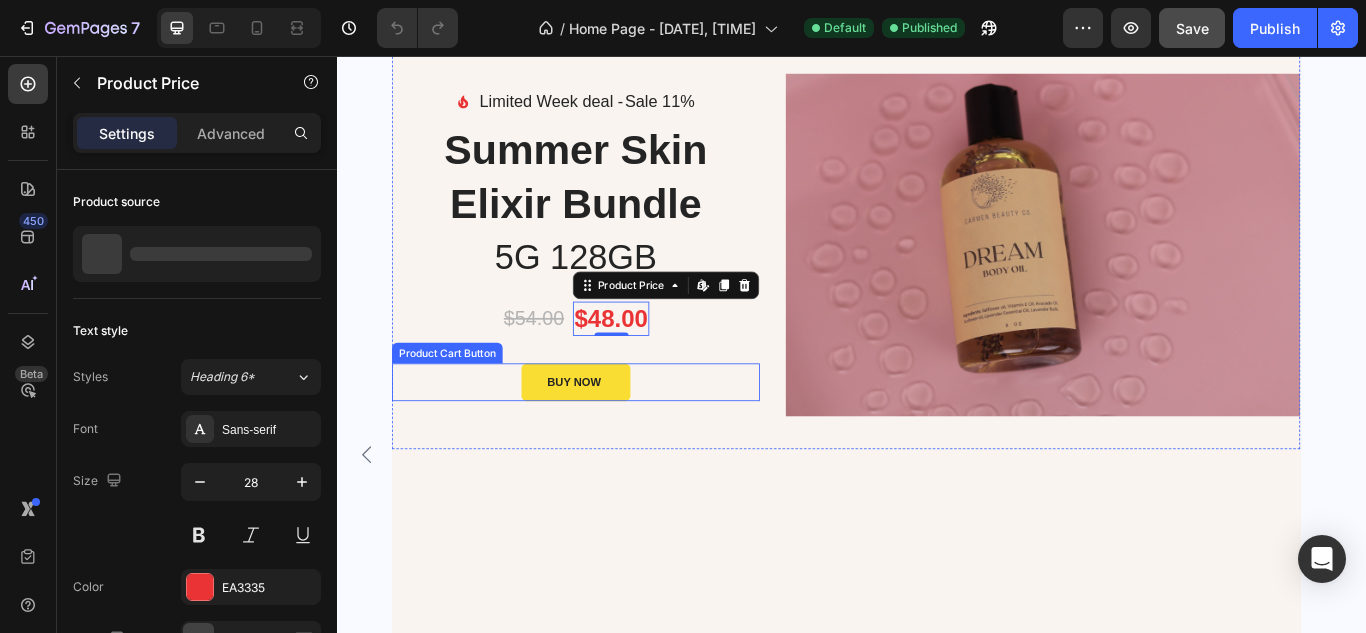 click on "BUY NOW Product Cart Button" at bounding box center (614, 437) 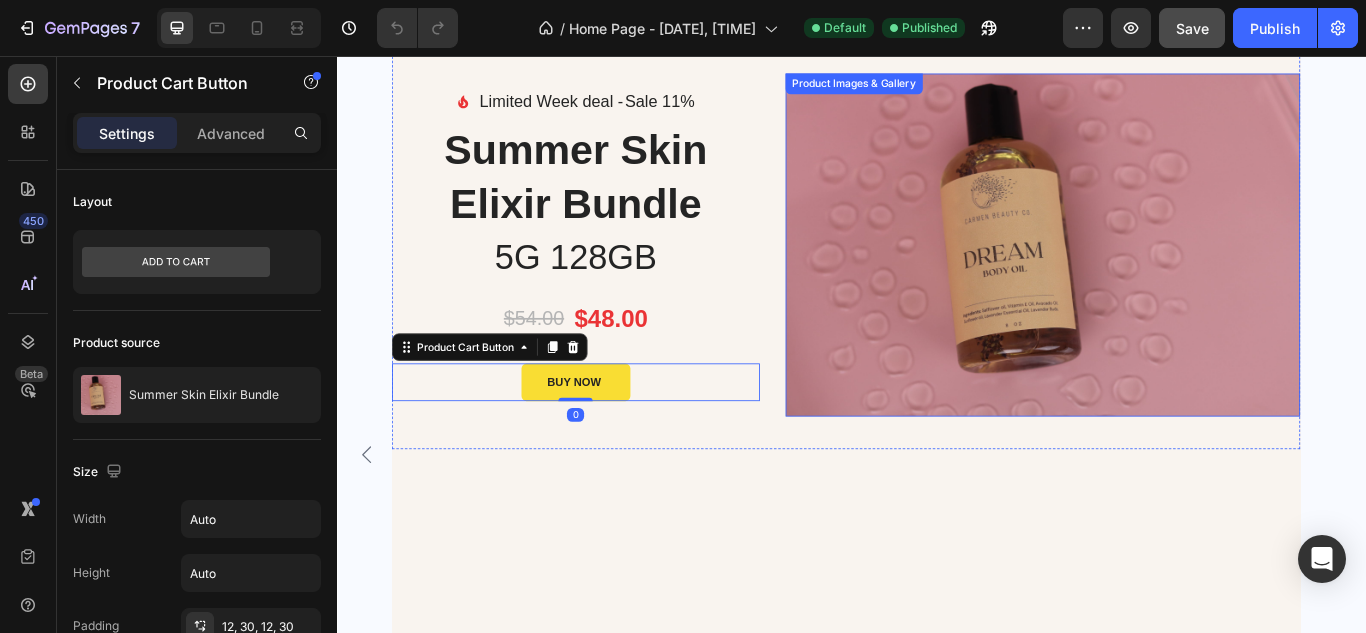 click at bounding box center [1159, 277] 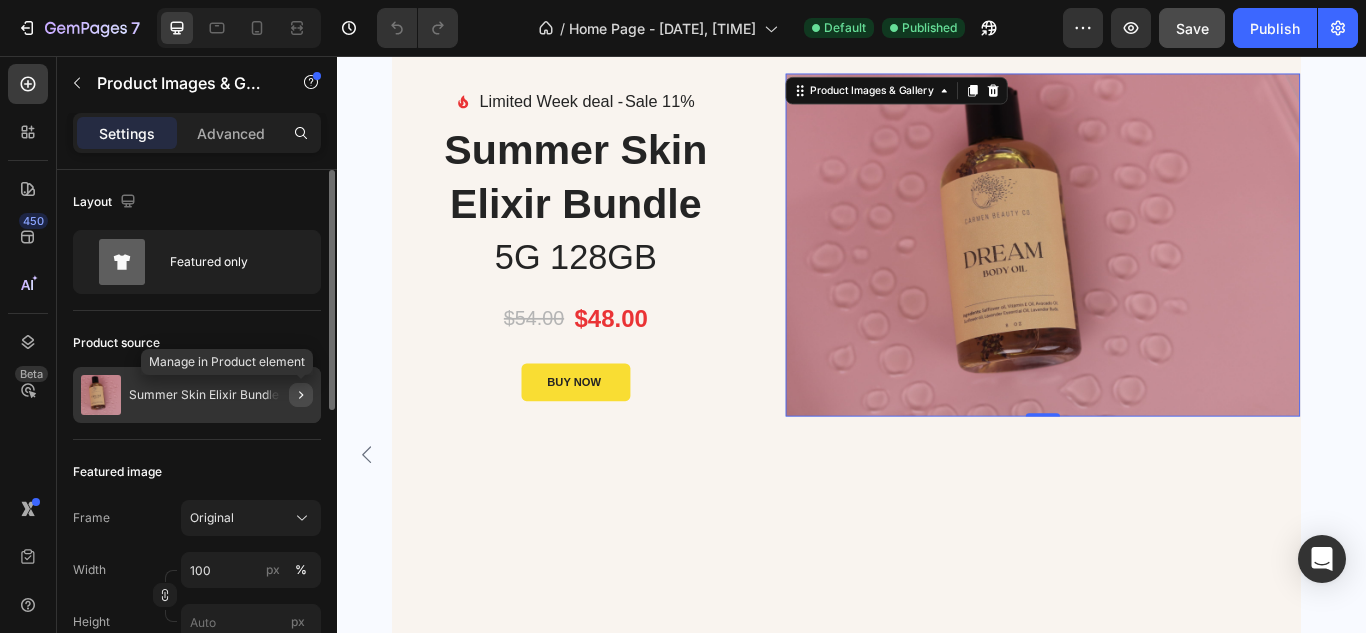 click 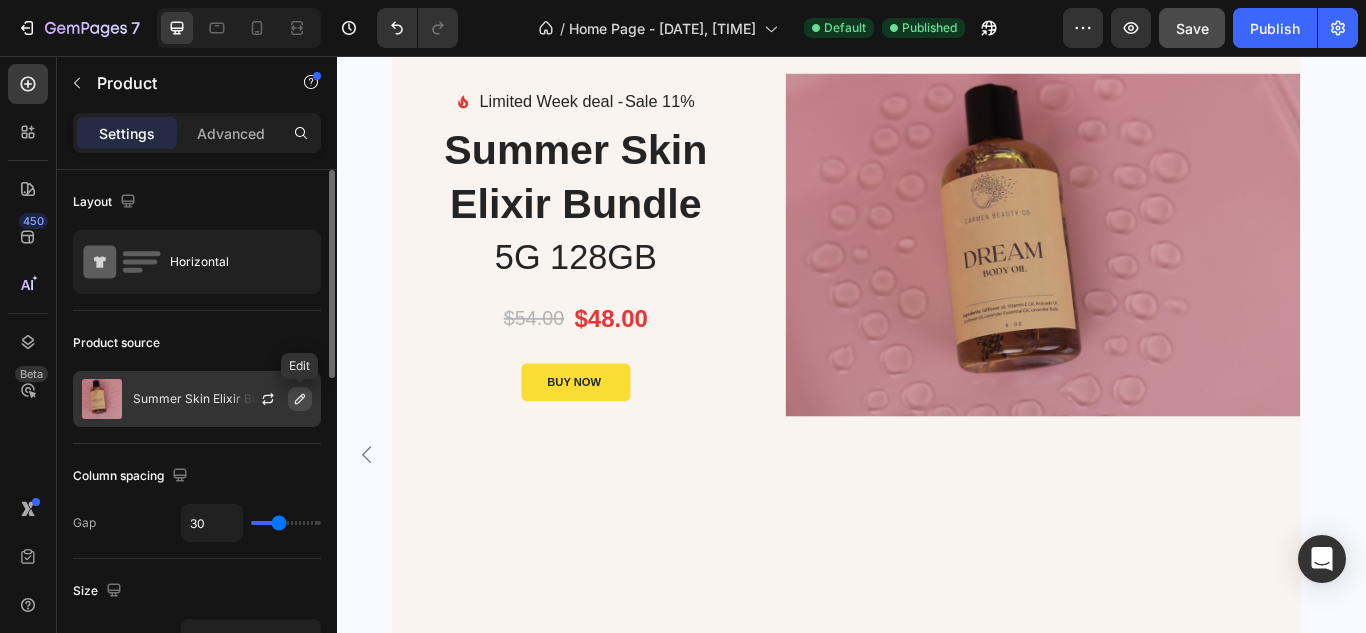 click 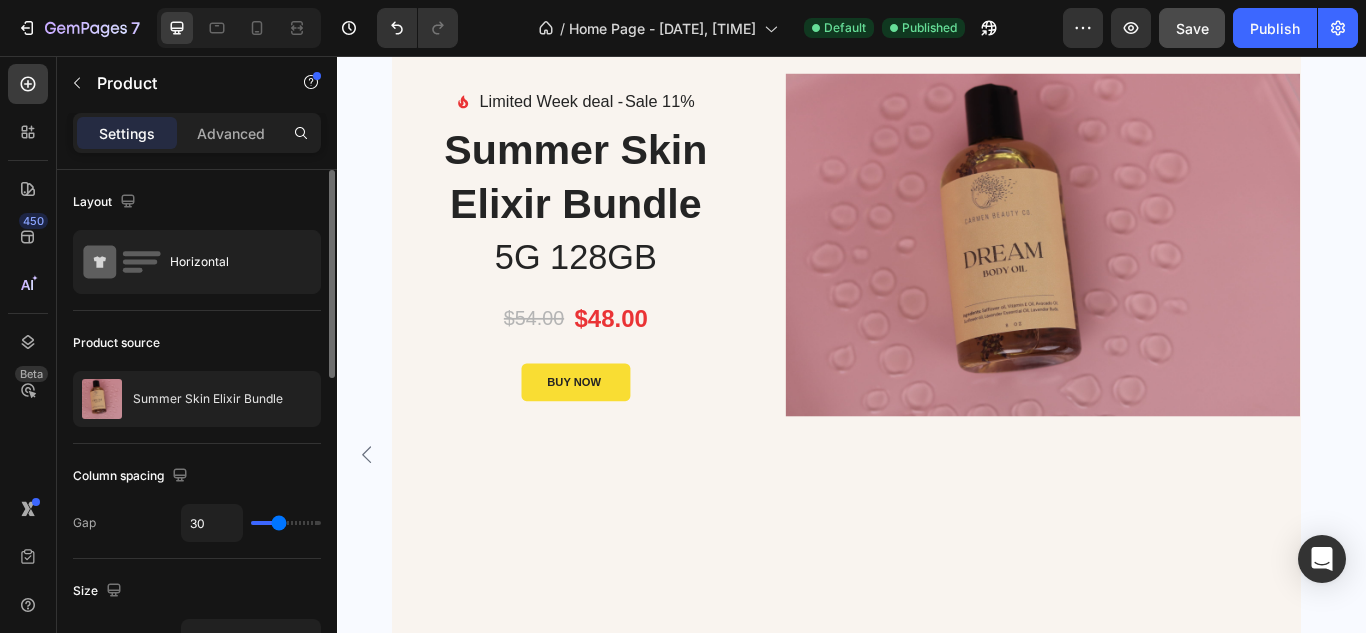 click on "Column spacing Gap 30" 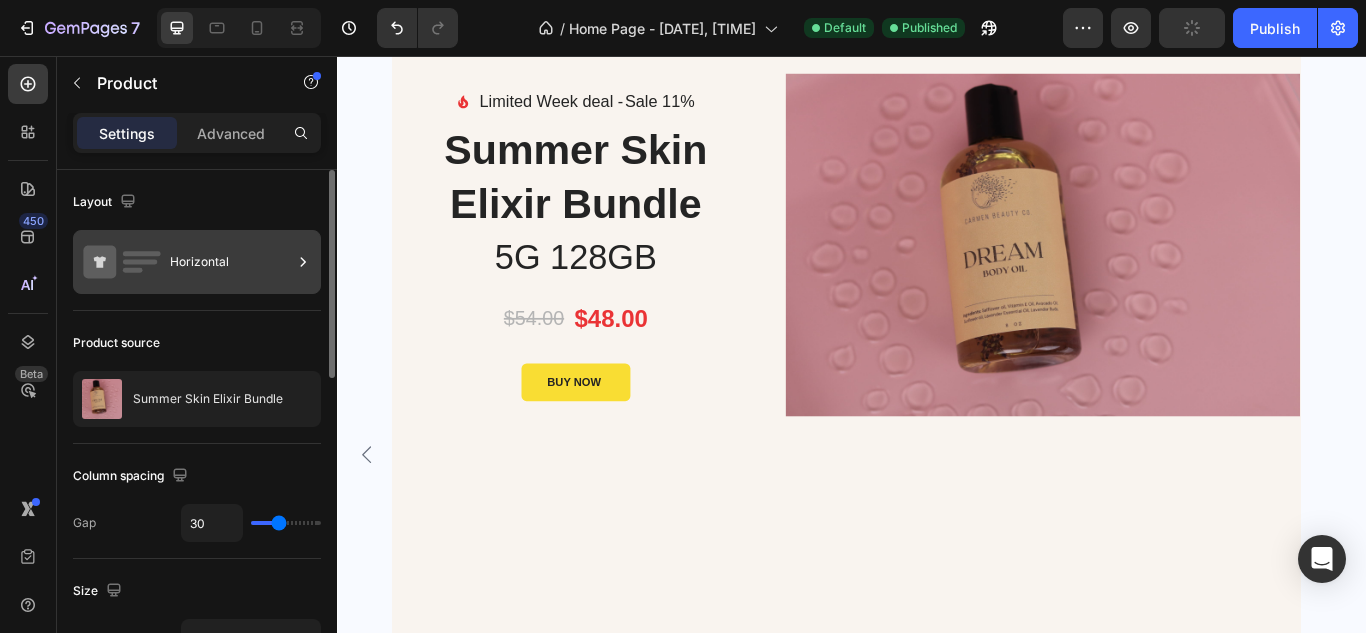 click on "Horizontal" at bounding box center (231, 262) 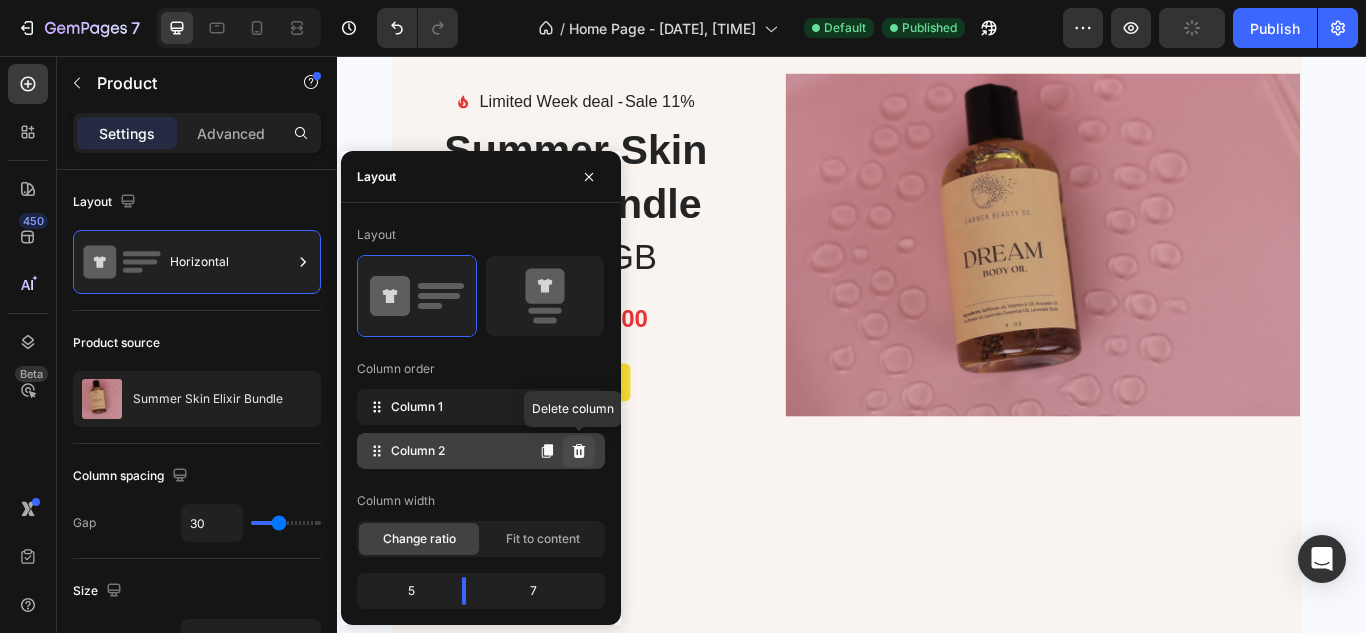 click 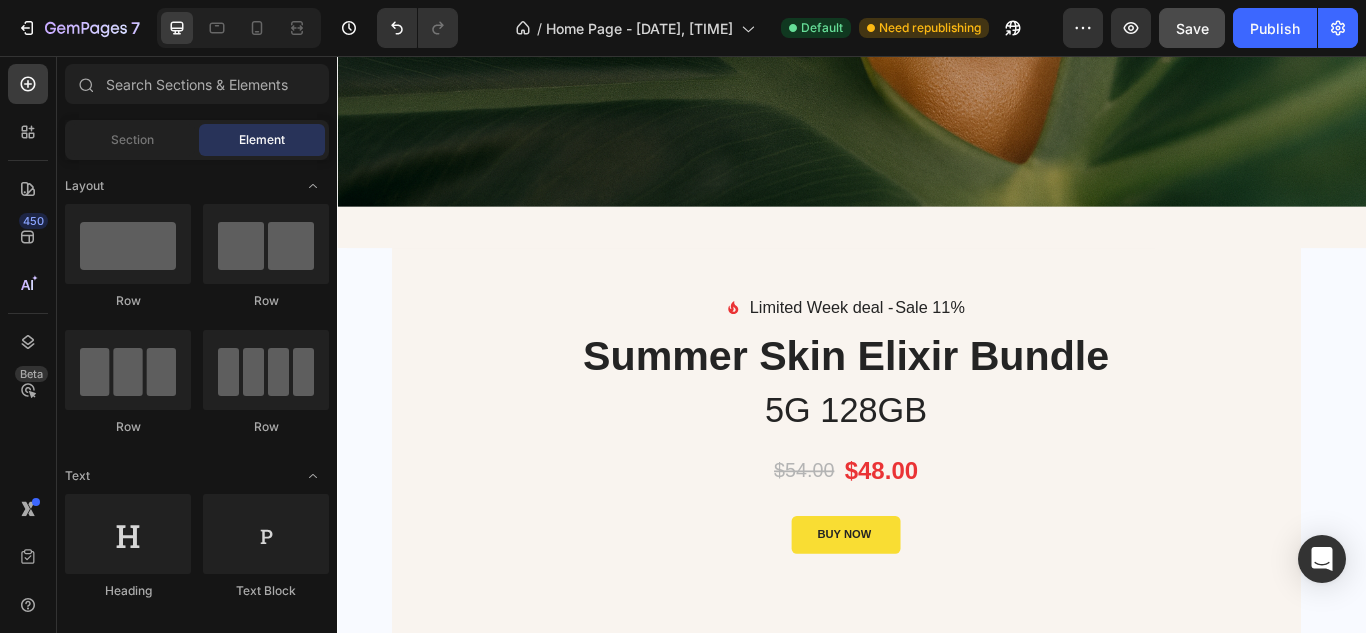 scroll, scrollTop: 667, scrollLeft: 0, axis: vertical 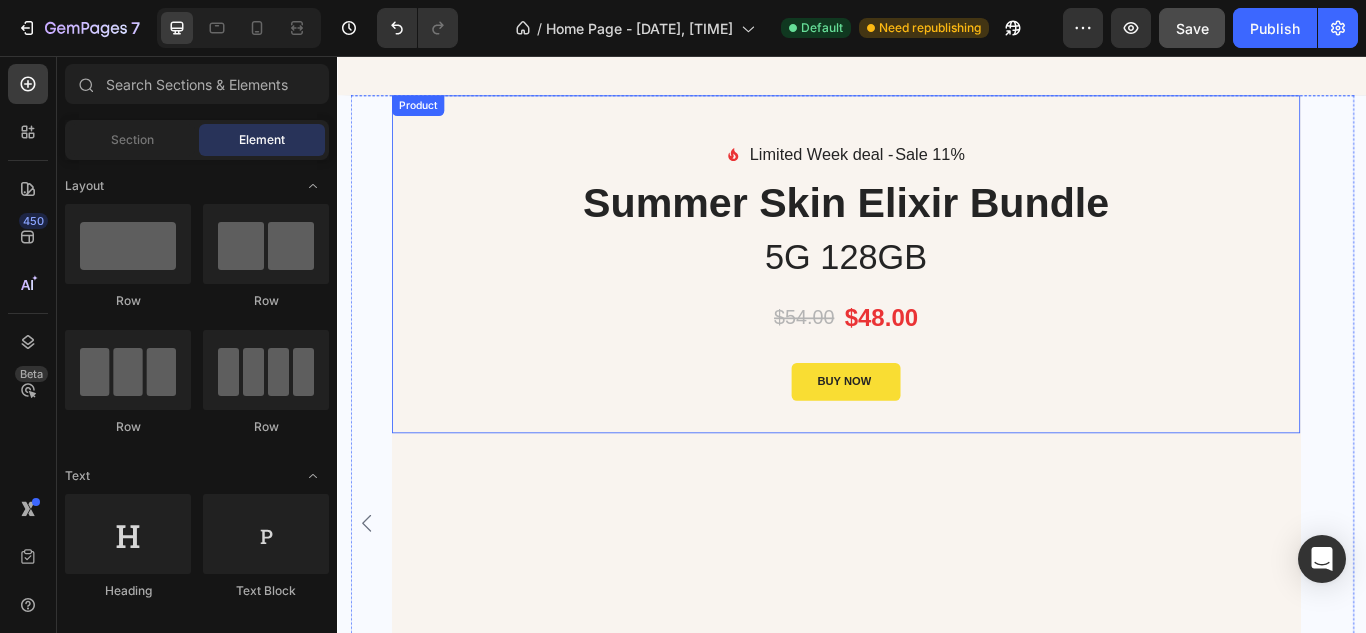 click on "Image Limited Week deal -  Text block Sale 11% Product Badge Row Icon List Summer Skin Elixir Bundle Product Title 5G 128GB Heading $54.00 Product Price Product Price $48.00 Product Price Product Price Row BUY NOW Product Cart Button" at bounding box center [929, 307] 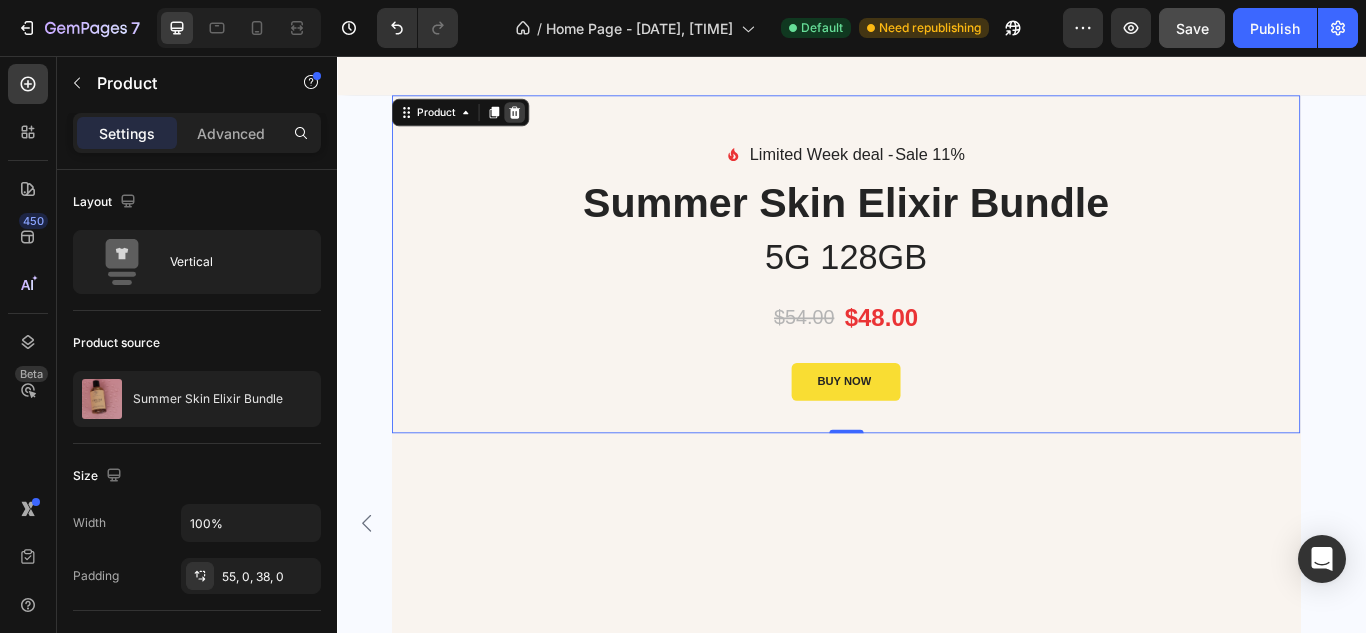 click at bounding box center [543, 122] 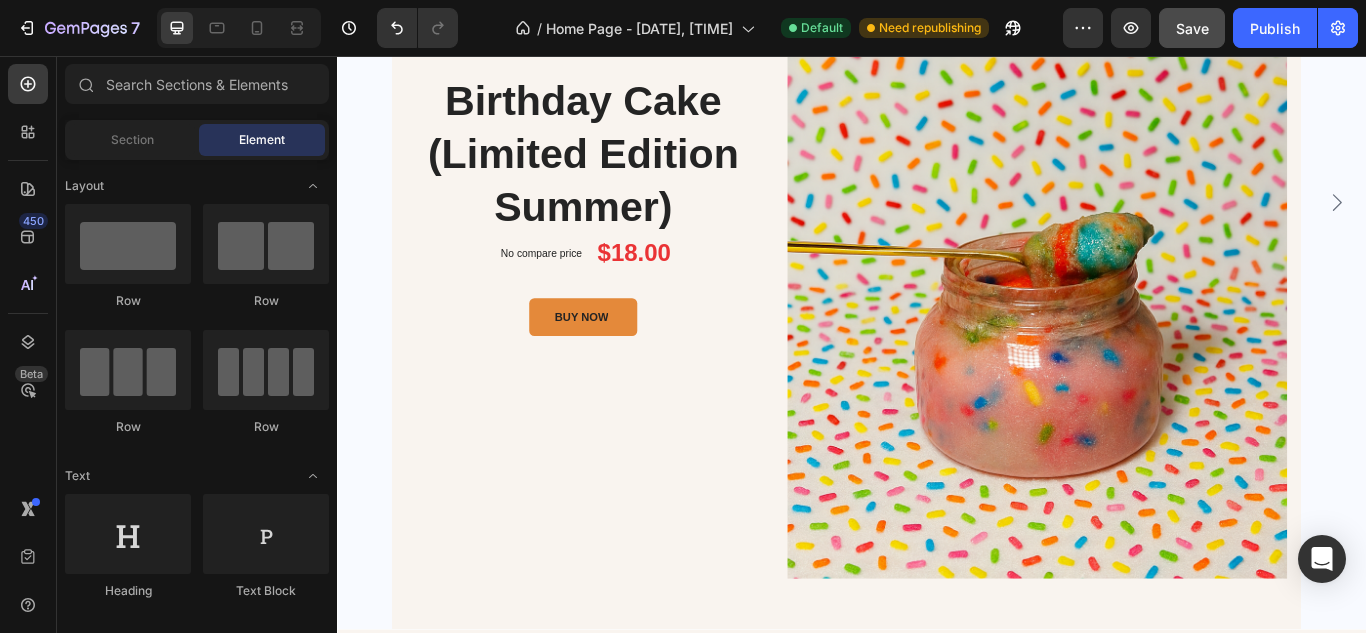 scroll, scrollTop: 1059, scrollLeft: 0, axis: vertical 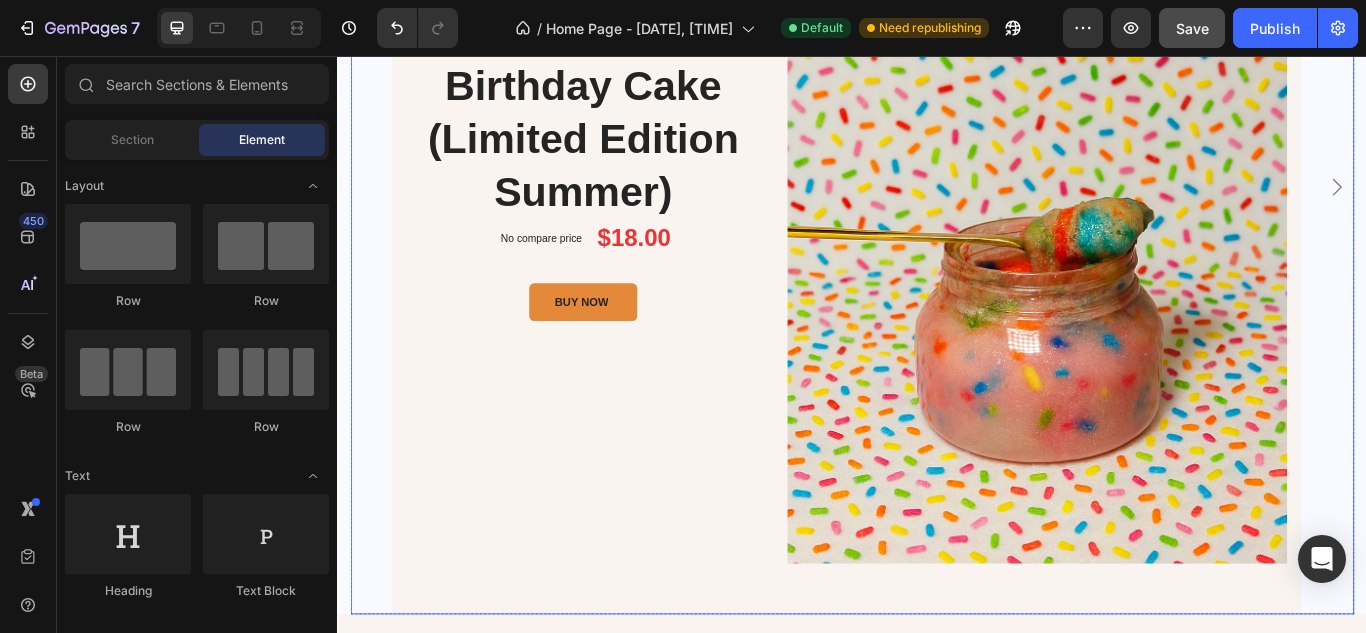 click 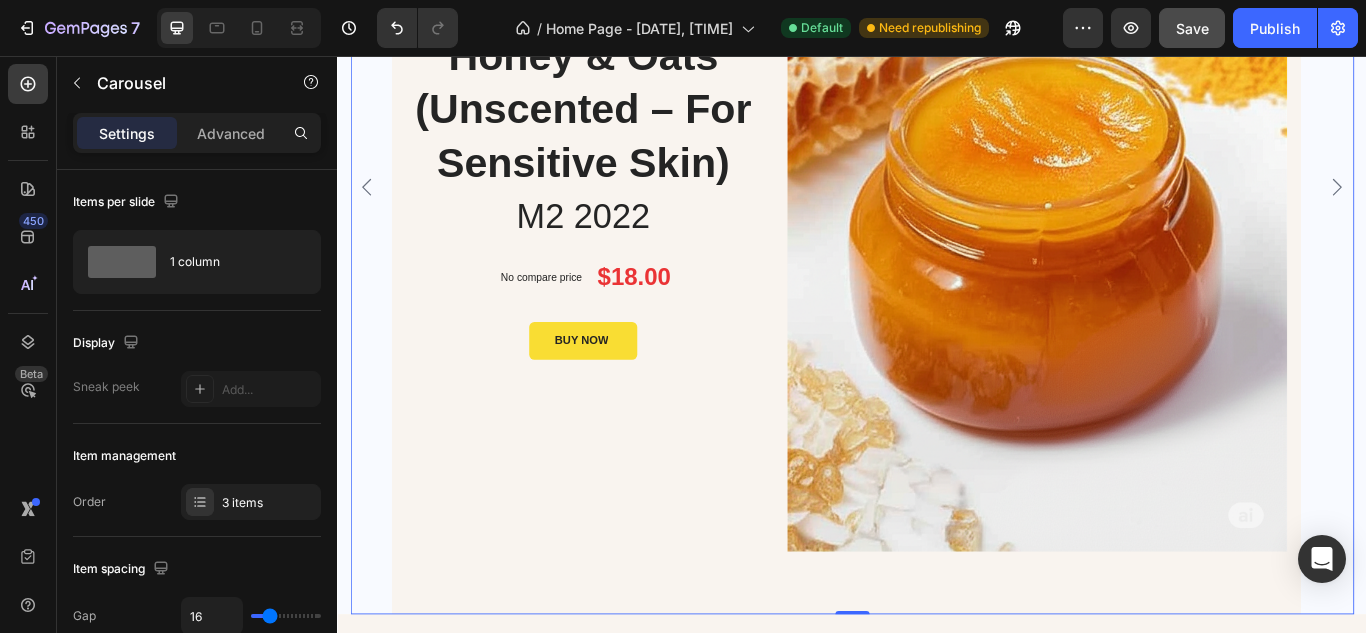 click 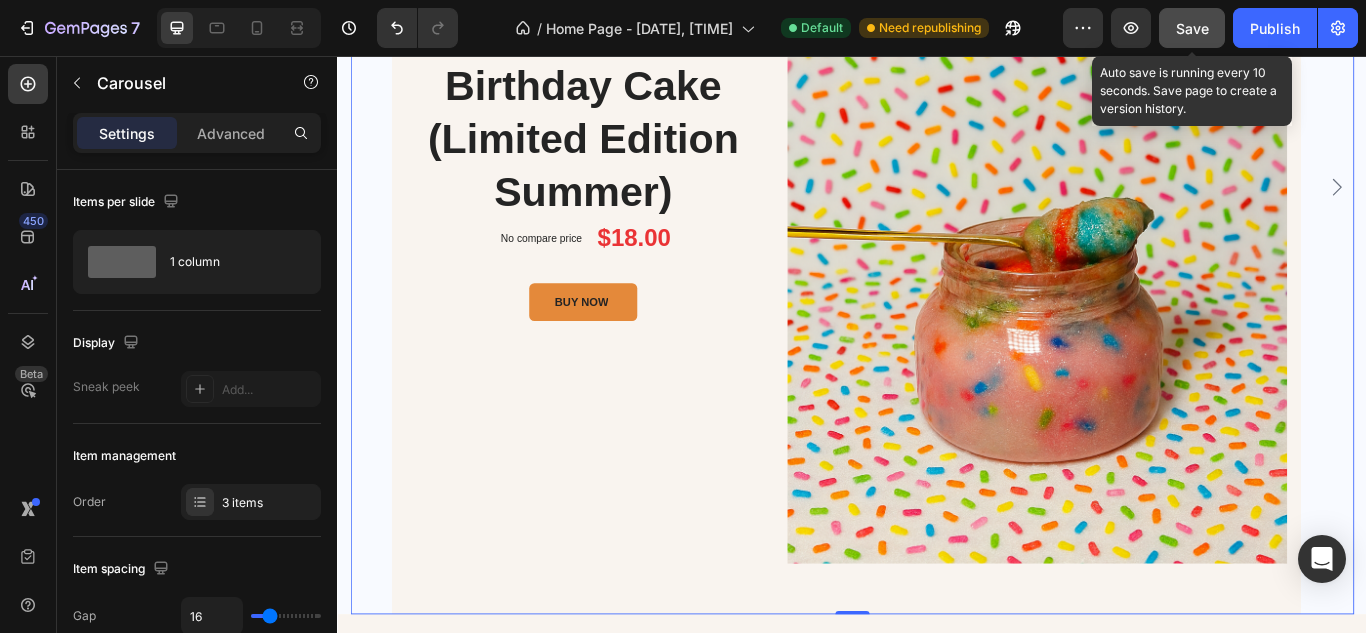 click on "Save" at bounding box center [1192, 28] 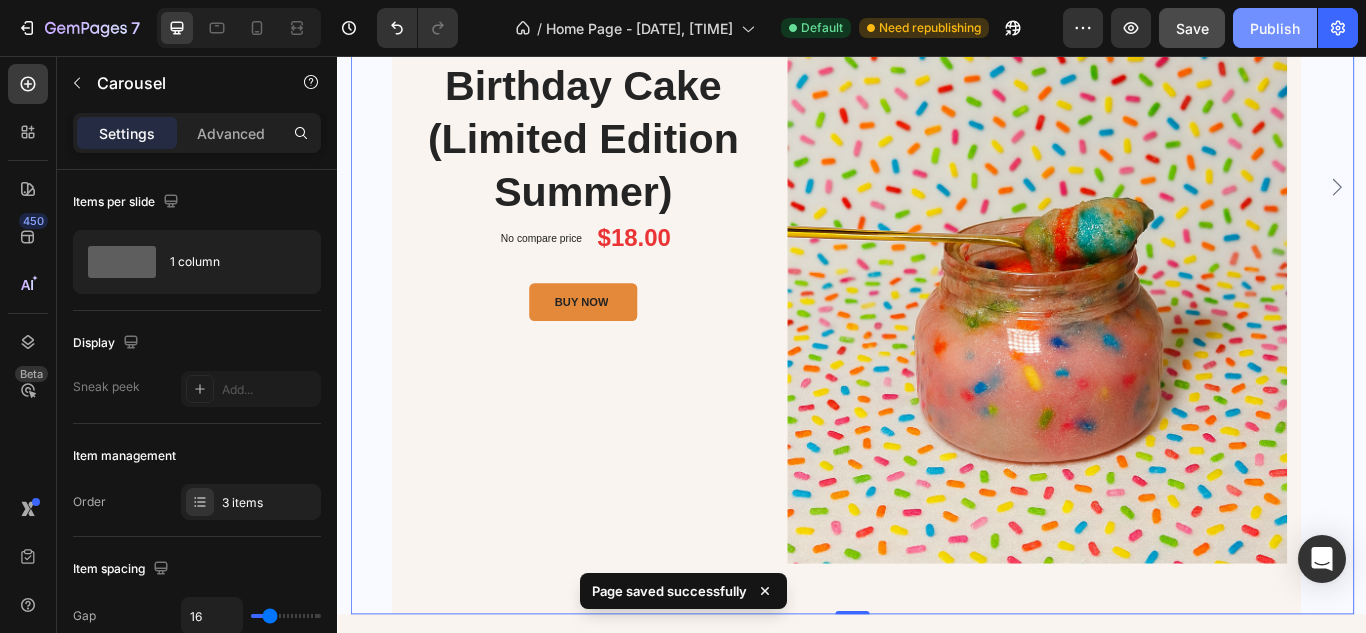 click on "Publish" at bounding box center (1275, 28) 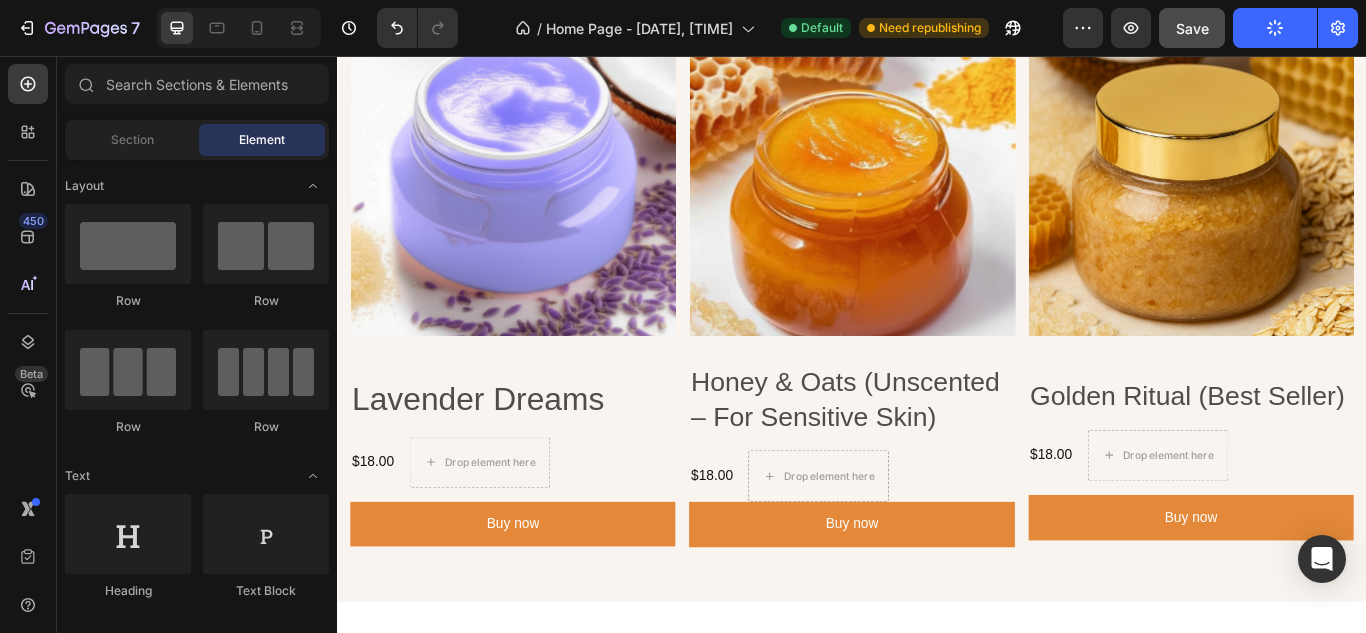 scroll, scrollTop: 2060, scrollLeft: 0, axis: vertical 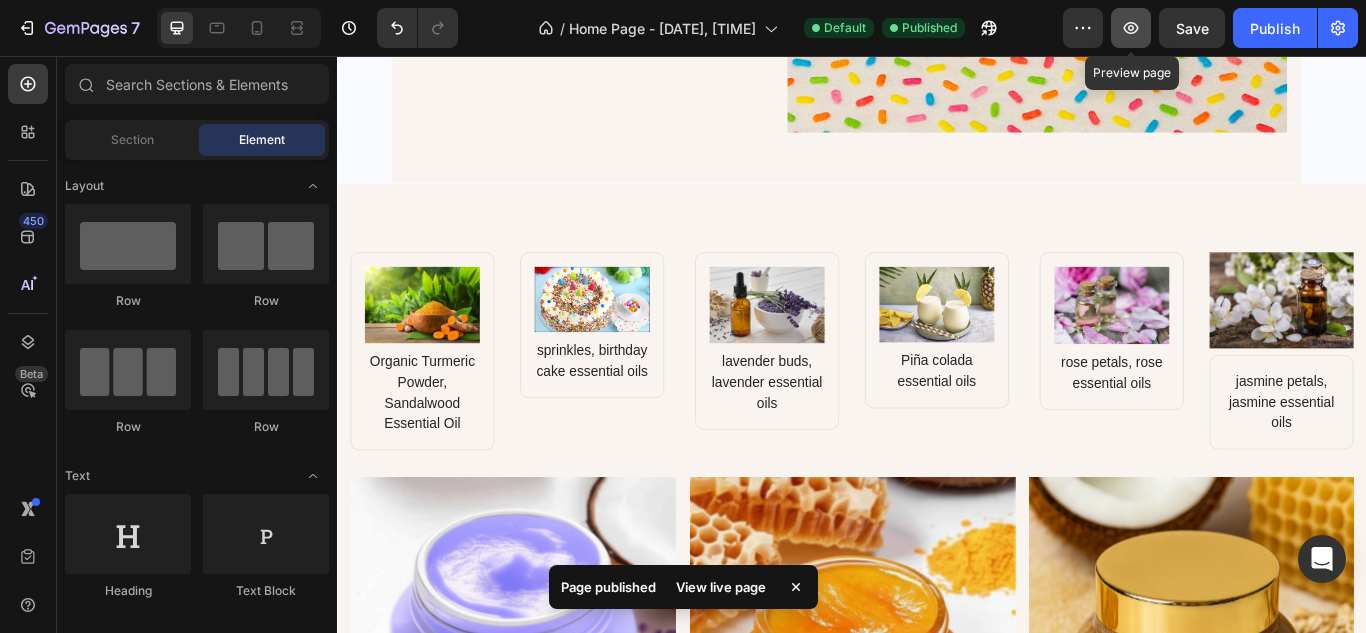 click 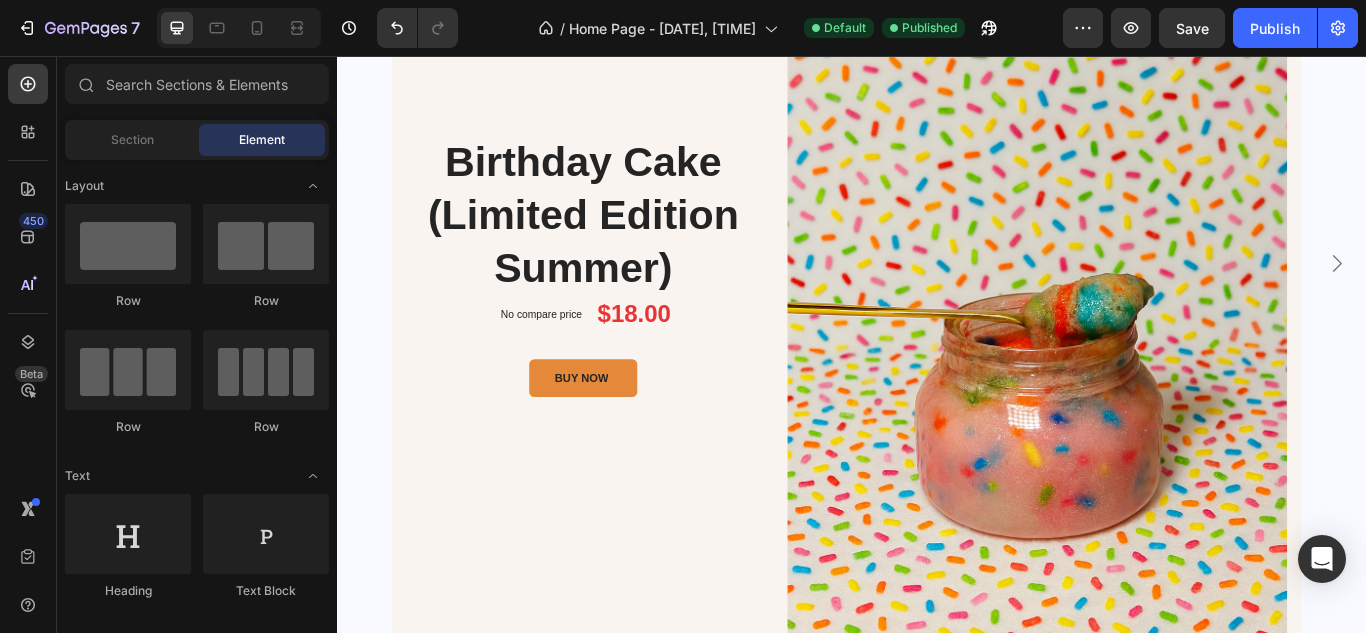 scroll, scrollTop: 1029, scrollLeft: 0, axis: vertical 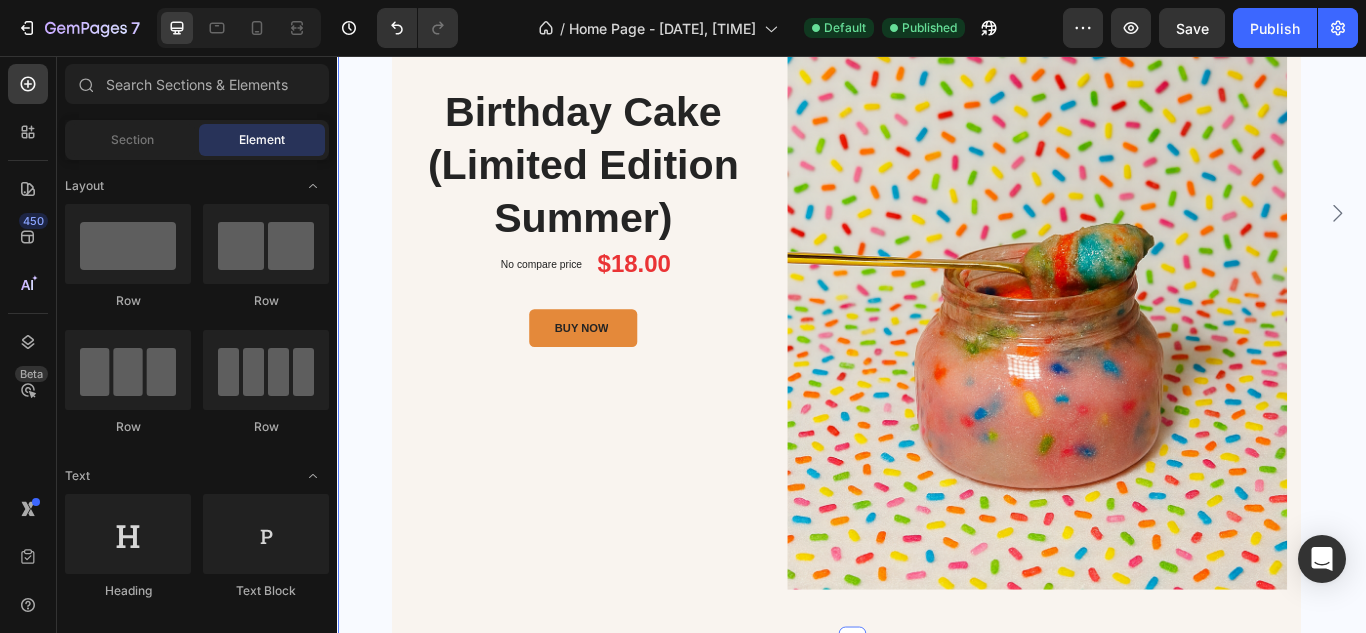 click on "Birthday Cake (Limited Edition Summer) Product Title No compare price Product Price $18.00 Product Price Product Price Row BUY NOW Product Cart Button Product Images & Gallery Product Image Limited Week deal -  Text block No discount   Not be displayed when published Product Badge Row Icon List Honey & Oats (Unscented – For Sensitive Skin) Product Title M2 2022 Heading No compare price Product Price $18.00 Product Price Product Price Row BUY NOW Product Cart Button Product Images & Gallery Product
Drop element here
Carousel Row Section 2" at bounding box center [937, 238] 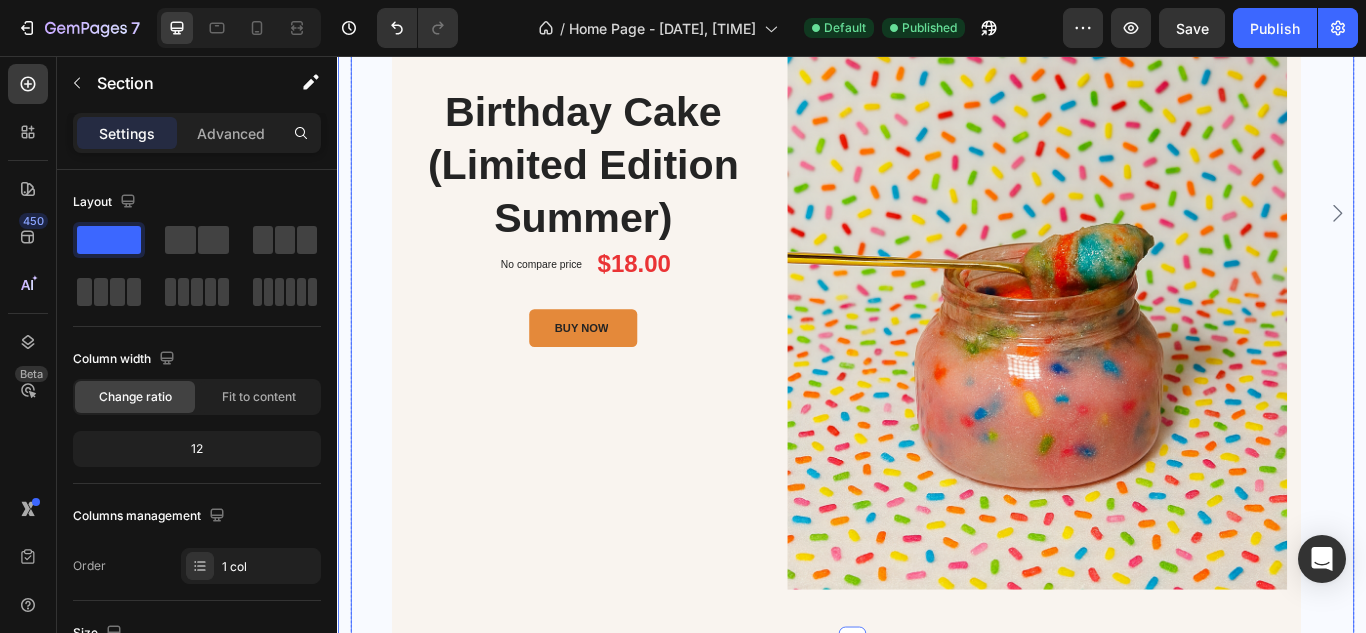 click on "Birthday Cake (Limited Edition Summer) Product Title No compare price Product Price $18.00 Product Price Product Price Row BUY NOW Product Cart Button Product Images & Gallery Product Image Limited Week deal -  Text block No discount   Not be displayed when published Product Badge Row Icon List Honey & Oats (Unscented – For Sensitive Skin) Product Title M2 2022 Heading No compare price Product Price $18.00 Product Price Product Price Row BUY NOW Product Cart Button Product Images & Gallery Product
Drop element here" at bounding box center [937, 238] 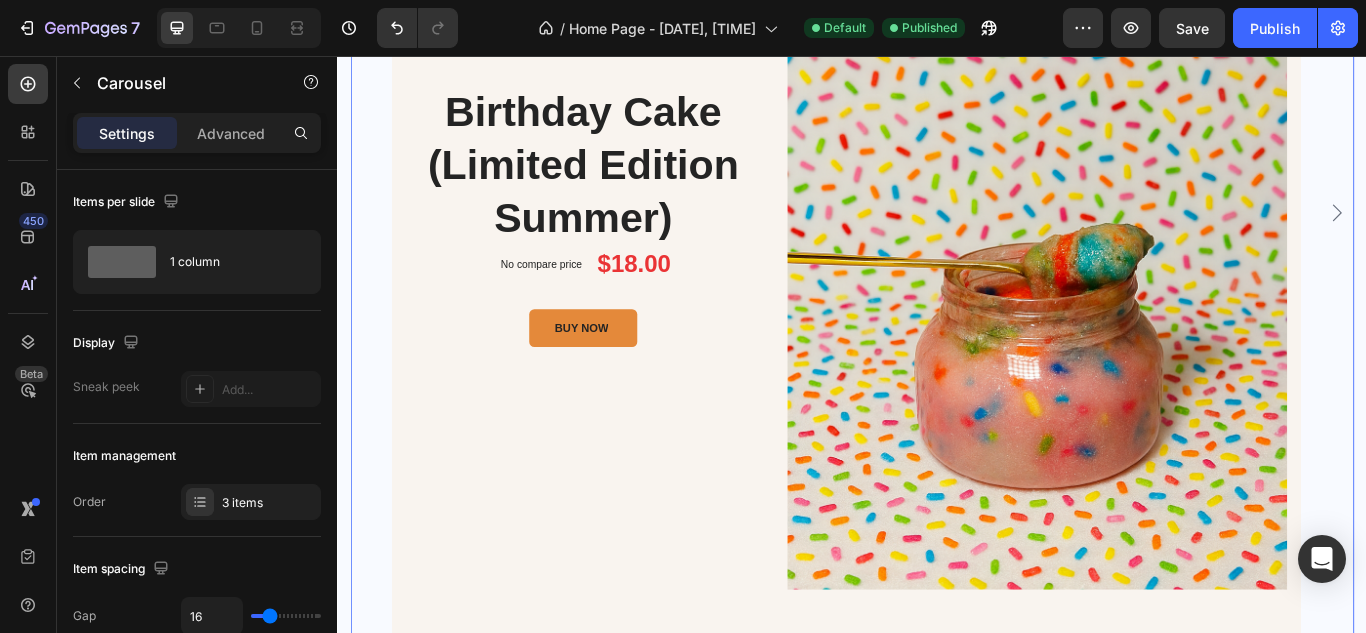 click on "Birthday Cake (Limited Edition Summer) Product Title No compare price Product Price $18.00 Product Price Product Price Row BUY NOW Product Cart Button Product Images & Gallery Product Image Limited Week deal -  Text block No discount   Not be displayed when published Product Badge Row Icon List Honey & Oats (Unscented – For Sensitive Skin) Product Title M2 2022 Heading No compare price Product Price $18.00 Product Price Product Price Row BUY NOW Product Cart Button Product Images & Gallery Product
Drop element here" at bounding box center (937, 238) 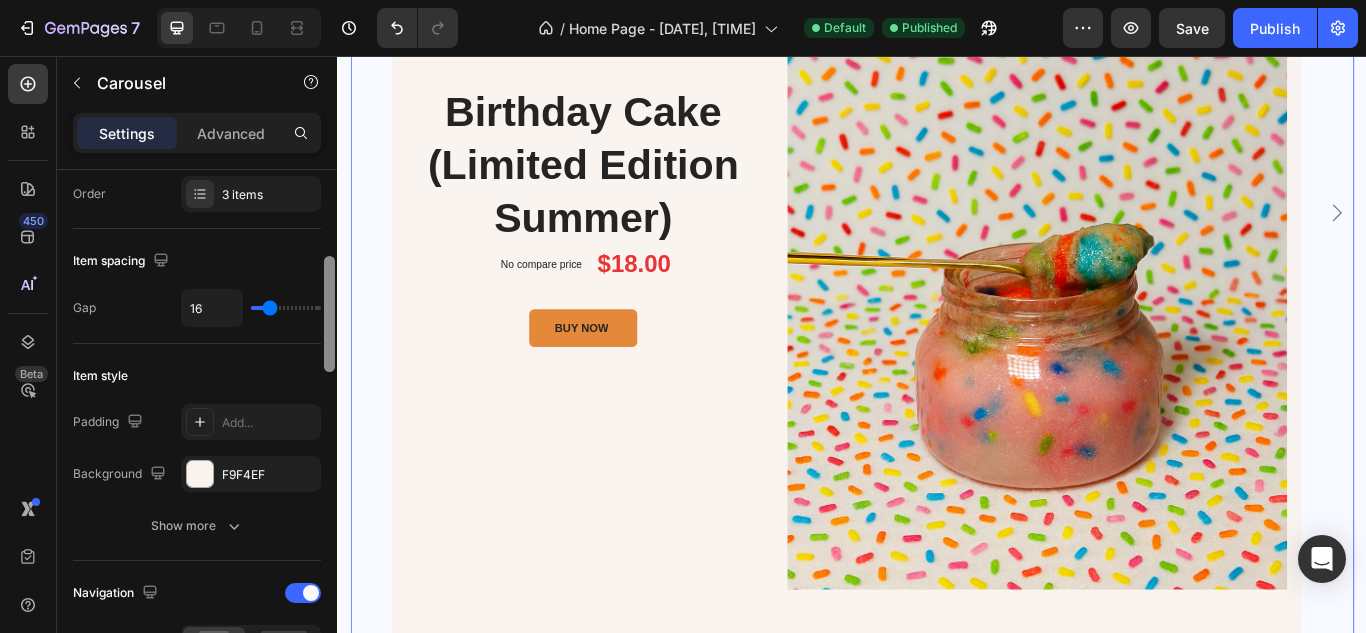 scroll, scrollTop: 330, scrollLeft: 0, axis: vertical 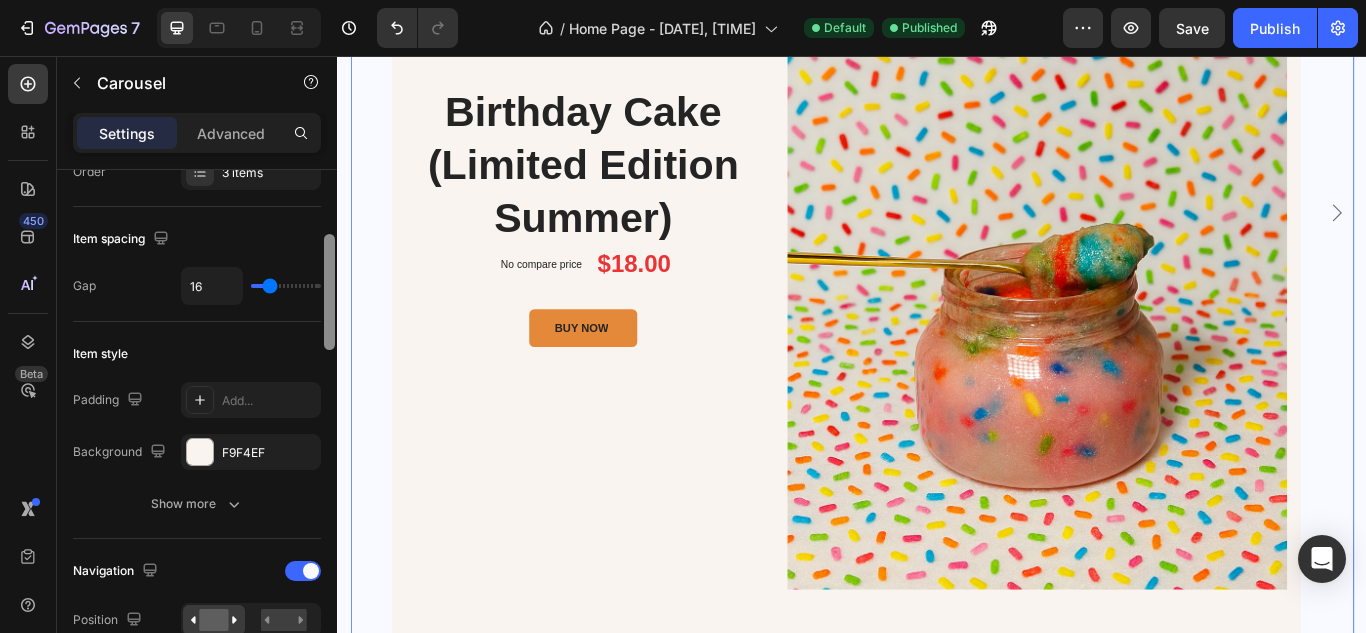 drag, startPoint x: 332, startPoint y: 264, endPoint x: 337, endPoint y: 338, distance: 74.168724 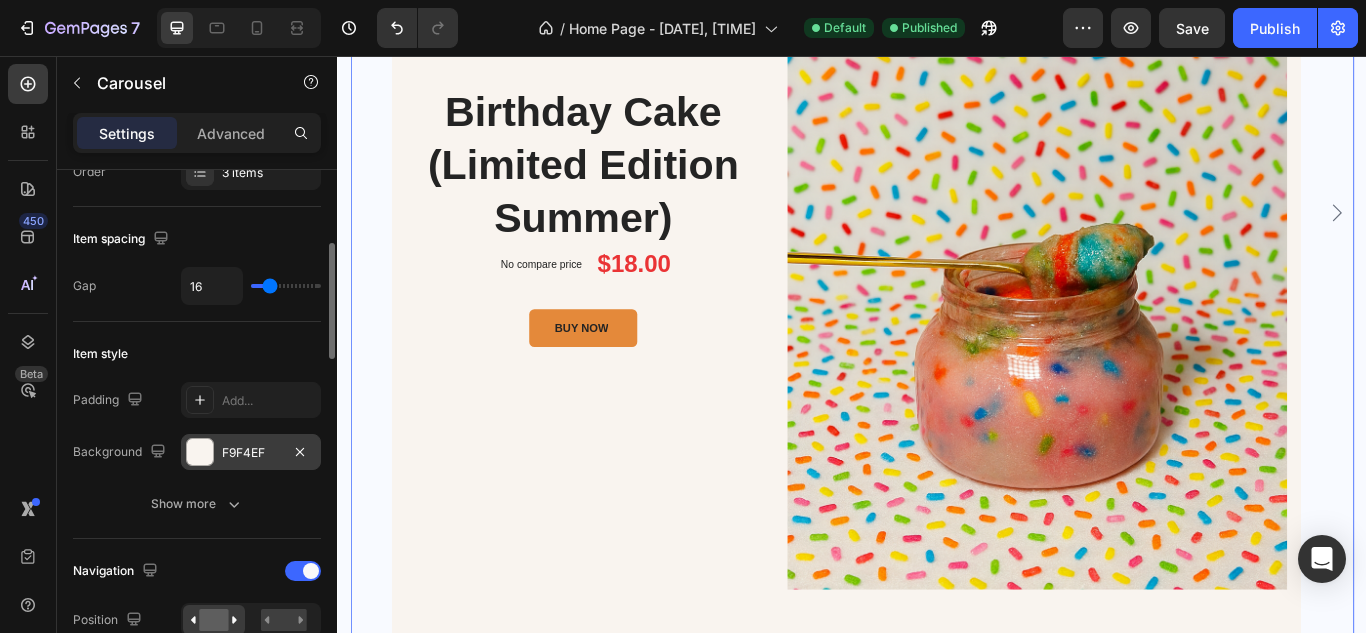 click at bounding box center [200, 452] 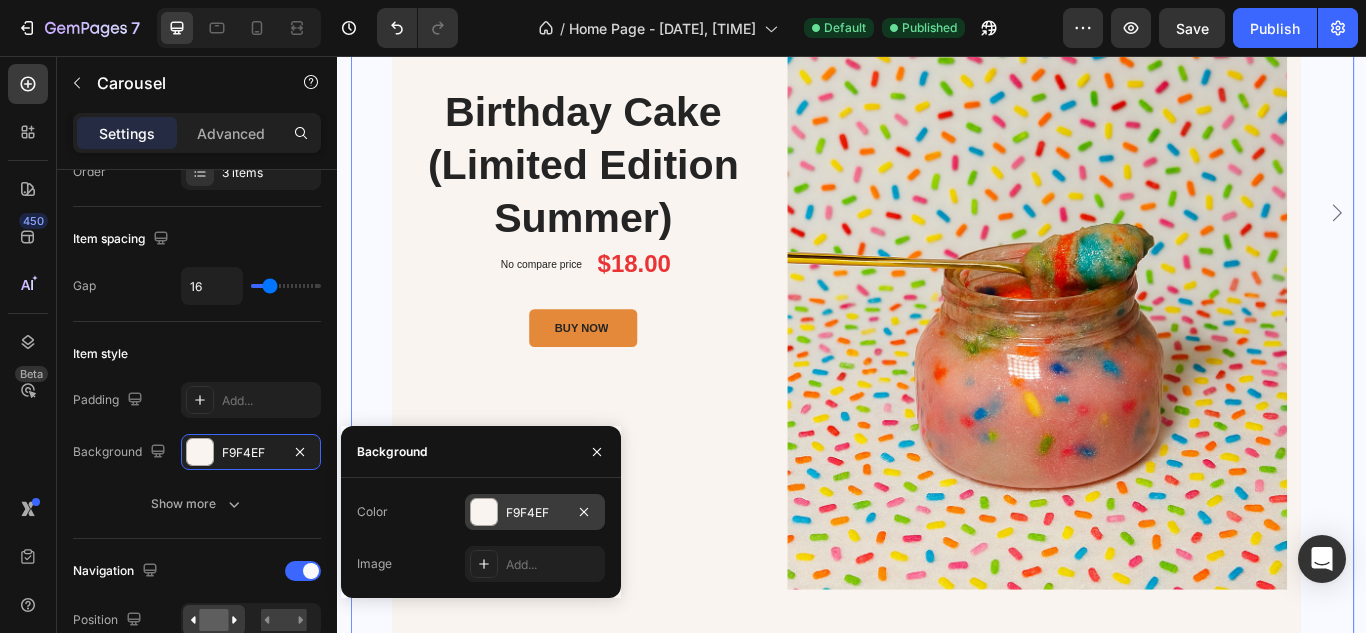 click at bounding box center [484, 512] 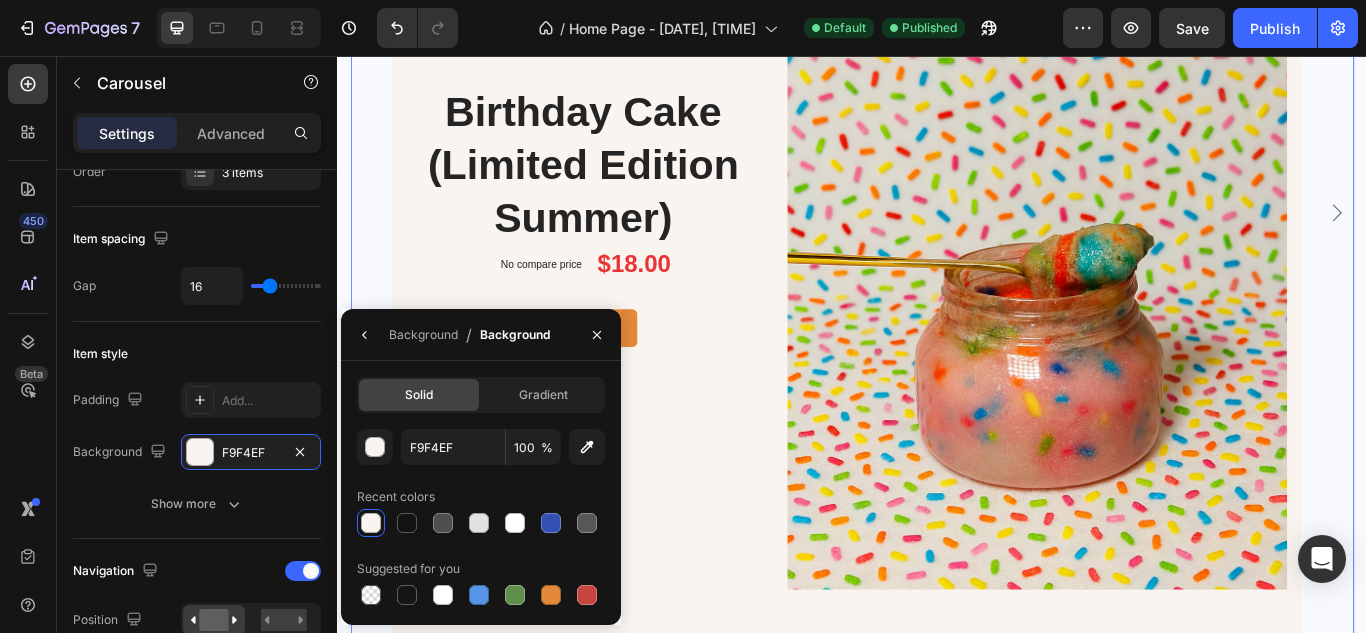 click at bounding box center [371, 523] 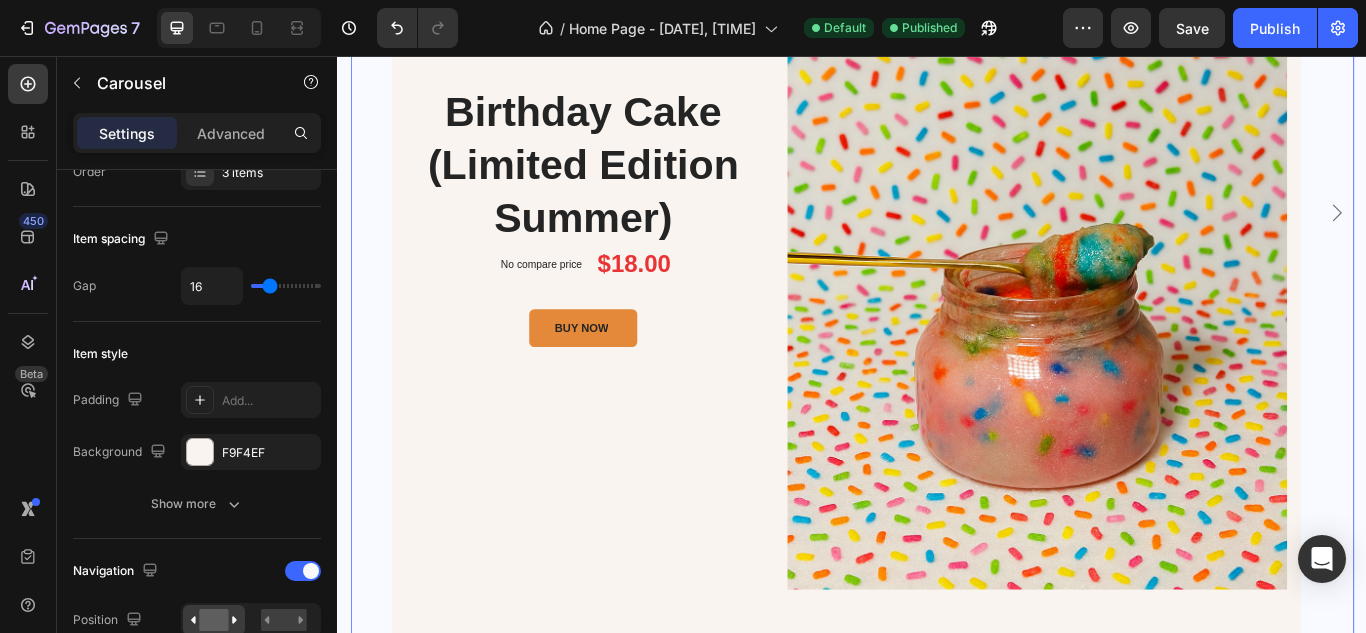 click 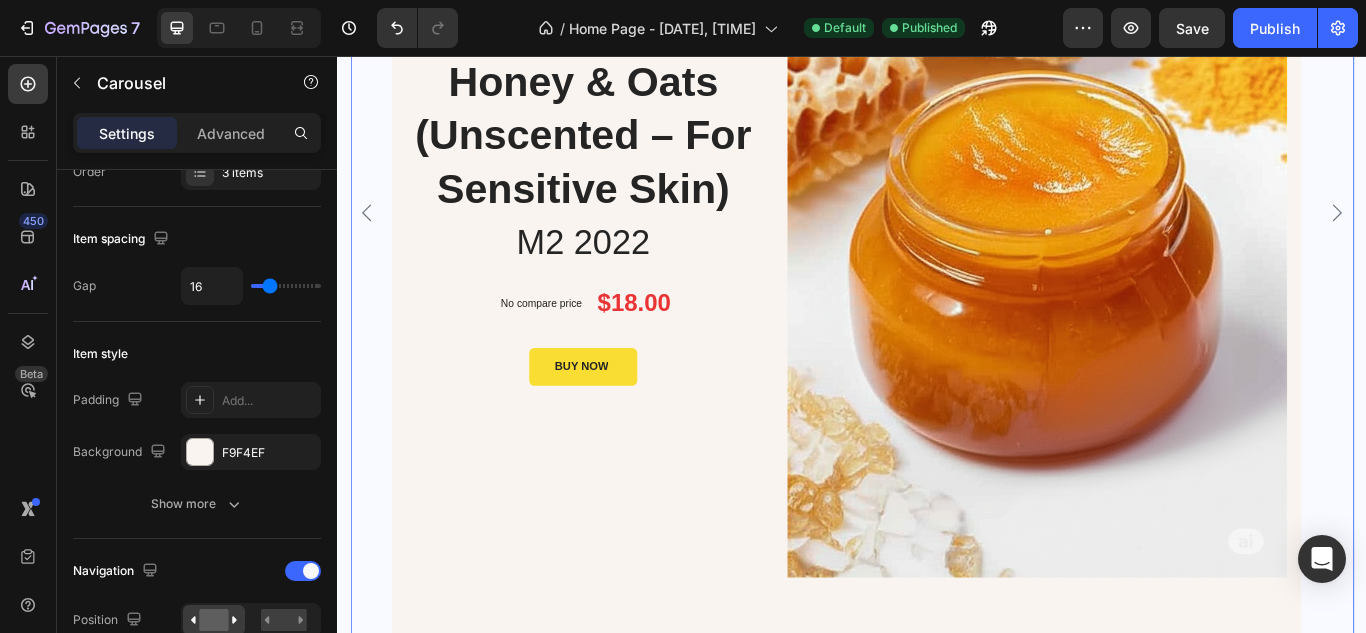 click 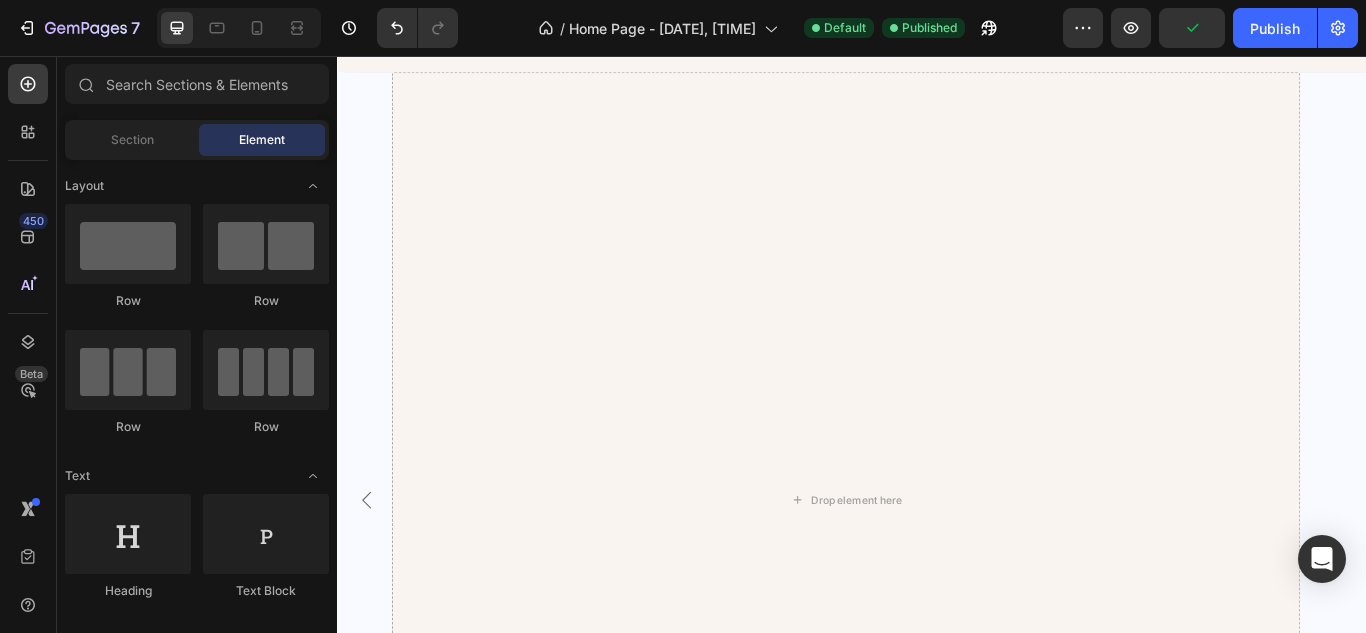scroll, scrollTop: 645, scrollLeft: 0, axis: vertical 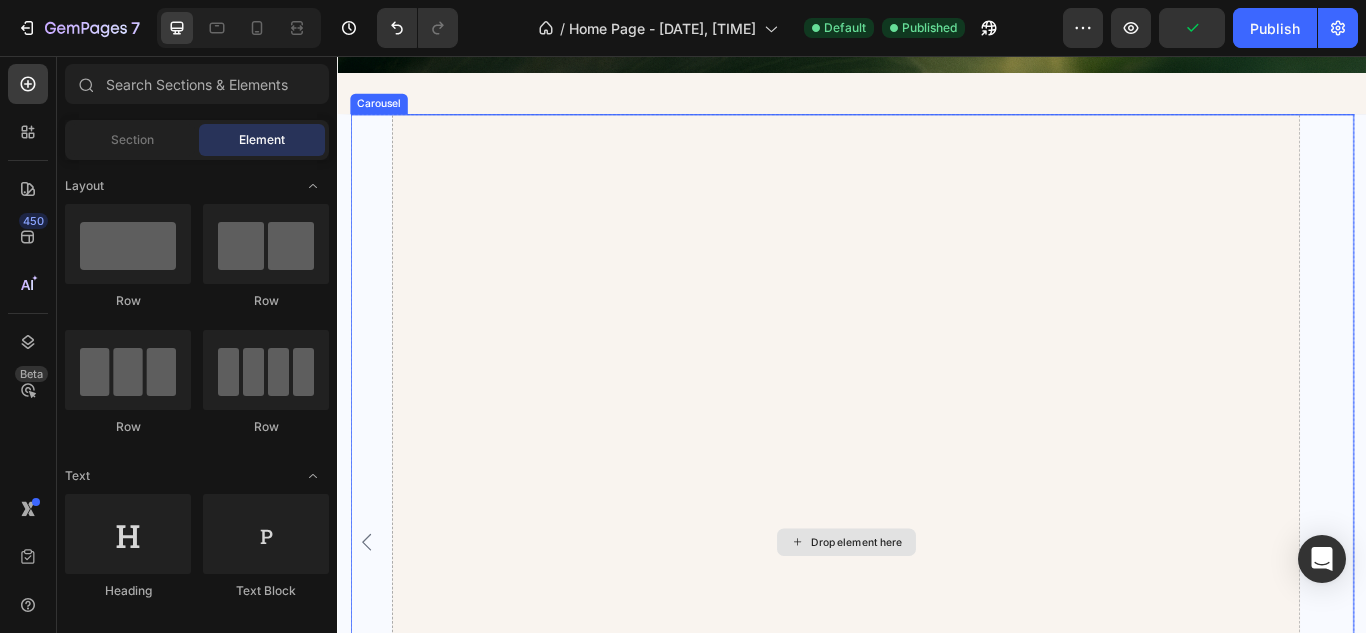 click on "Drop element here" at bounding box center (929, 622) 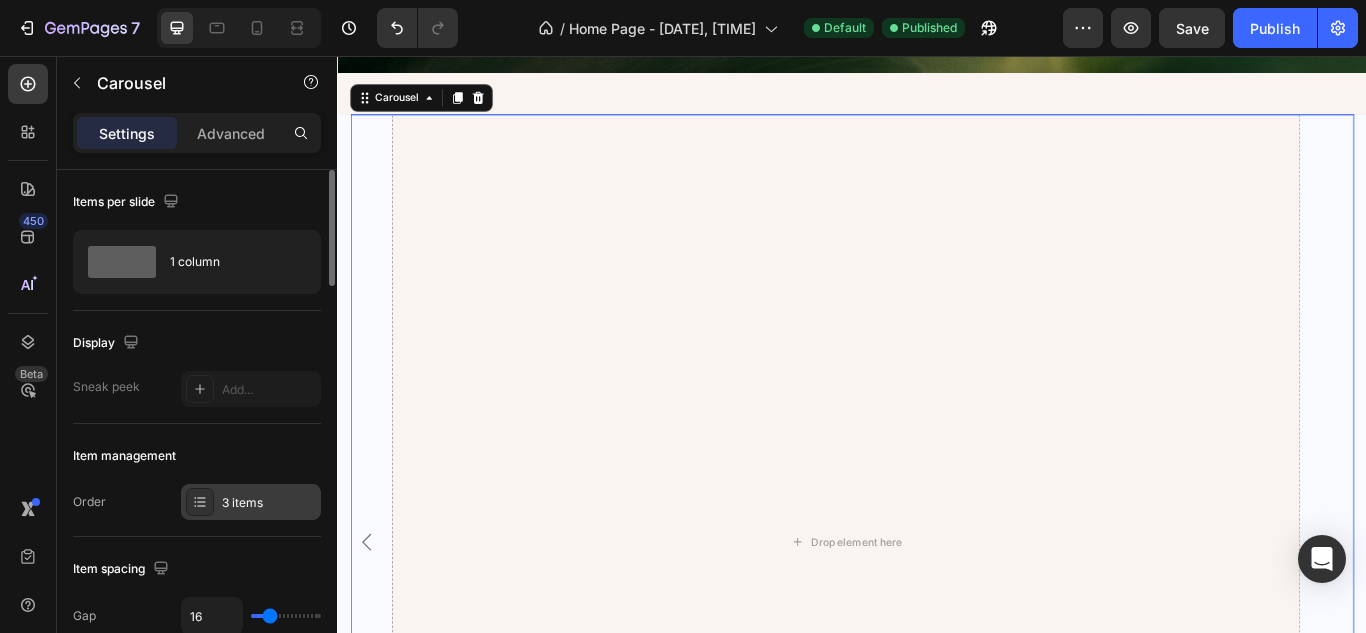 click on "3 items" at bounding box center (269, 503) 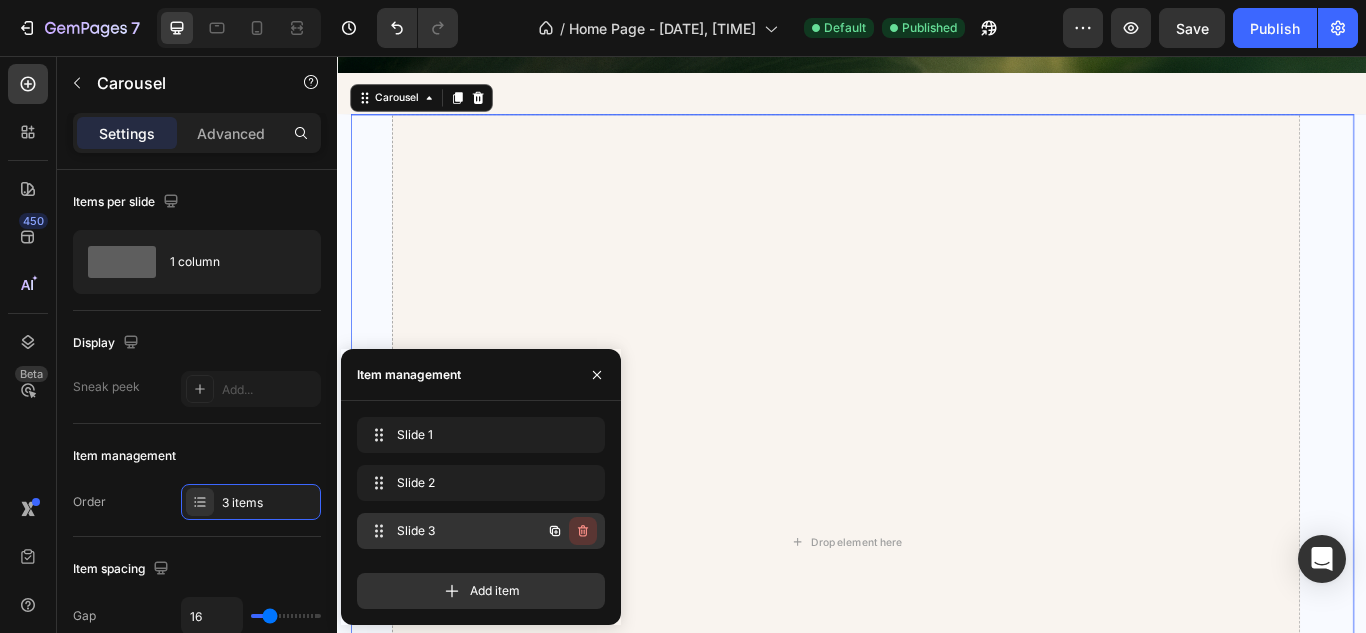 click 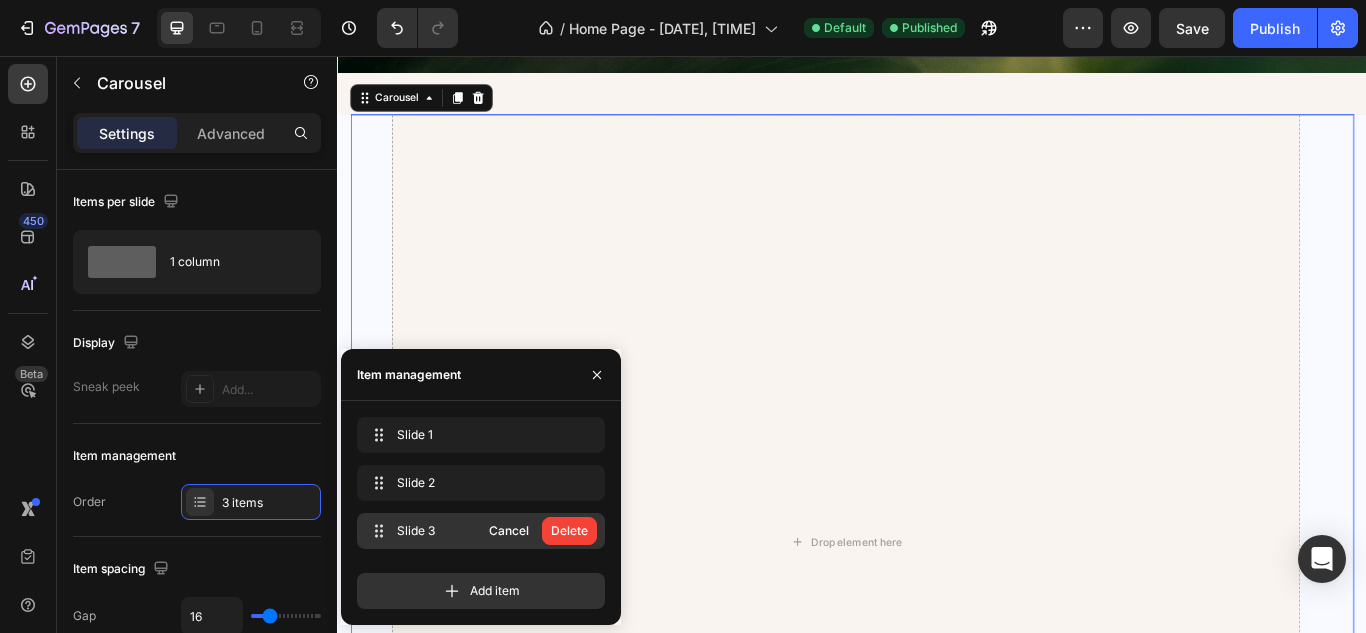 click on "Delete" at bounding box center (569, 531) 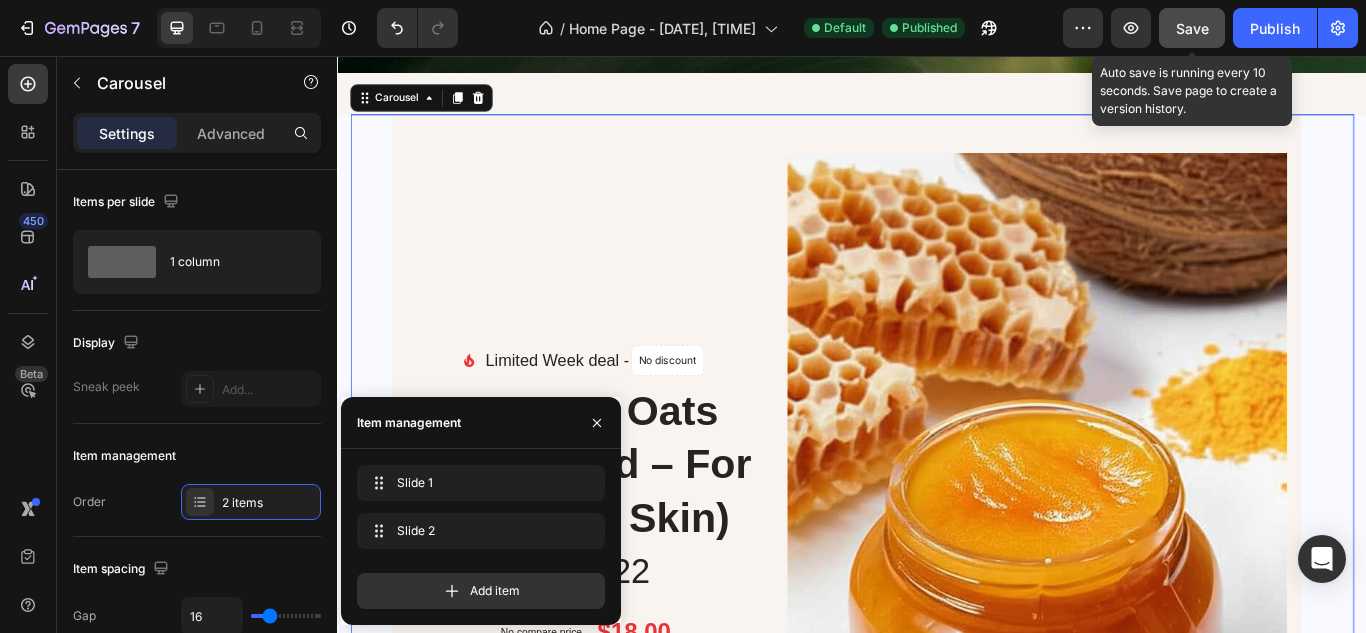 click on "Save" 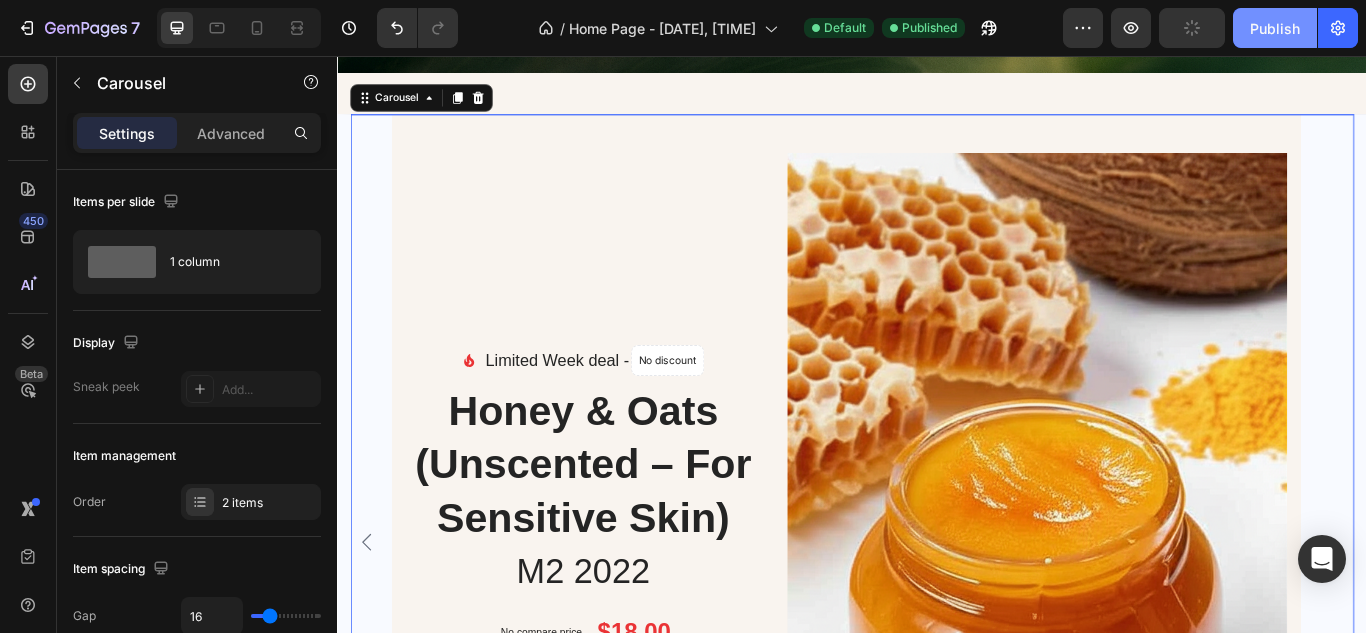 click on "Publish" 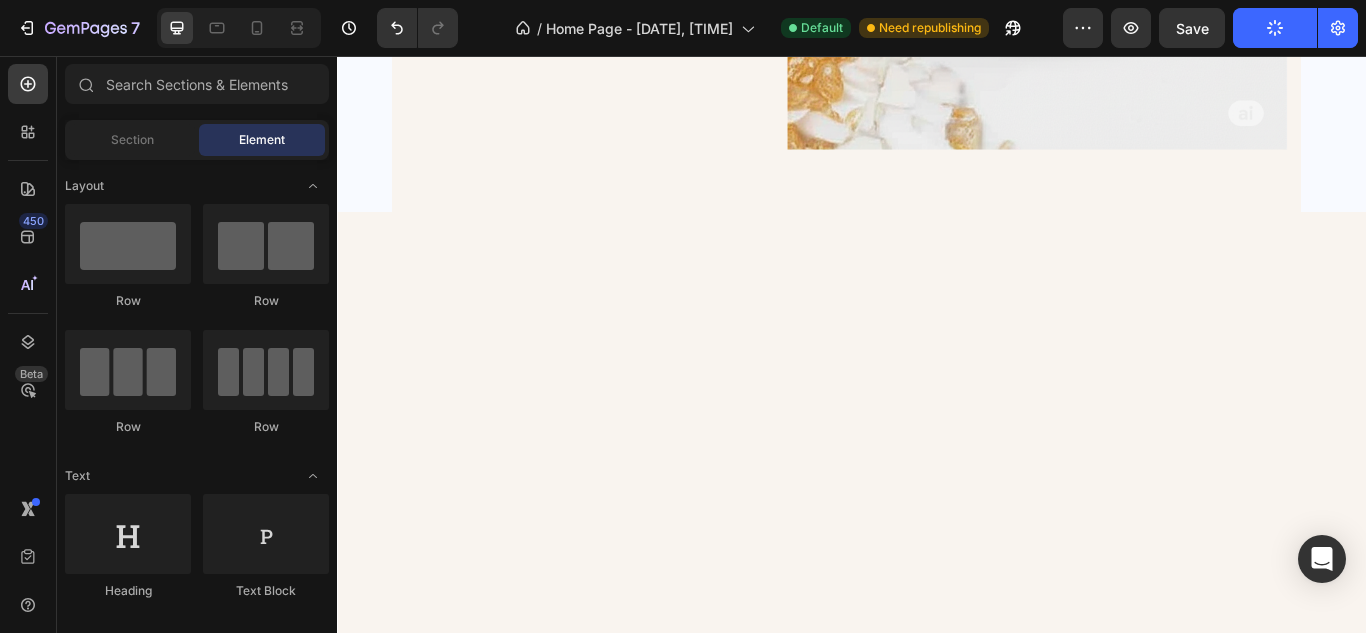 scroll, scrollTop: 940, scrollLeft: 0, axis: vertical 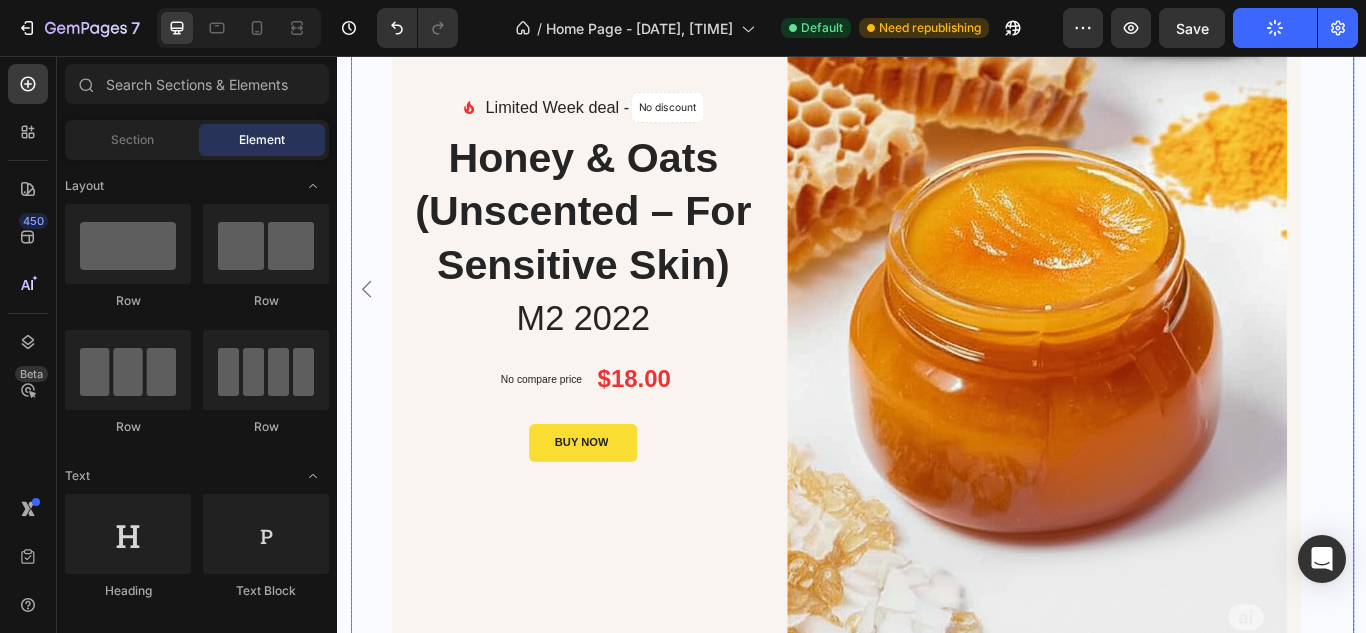 click on "Birthday Cake (Limited Edition Summer) Product Title No compare price Product Price $18.00 Product Price Product Price Row BUY NOW Product Cart Button Product Images & Gallery Product Image Limited Week deal -  Text block No discount   Not be displayed when published Product Badge Row Icon List Honey & Oats (Unscented – For Sensitive Skin) Product Title M2 2022 Heading No compare price Product Price $18.00 Product Price Product Price Row BUY NOW Product Cart Button Product Images & Gallery Product" at bounding box center [937, 327] 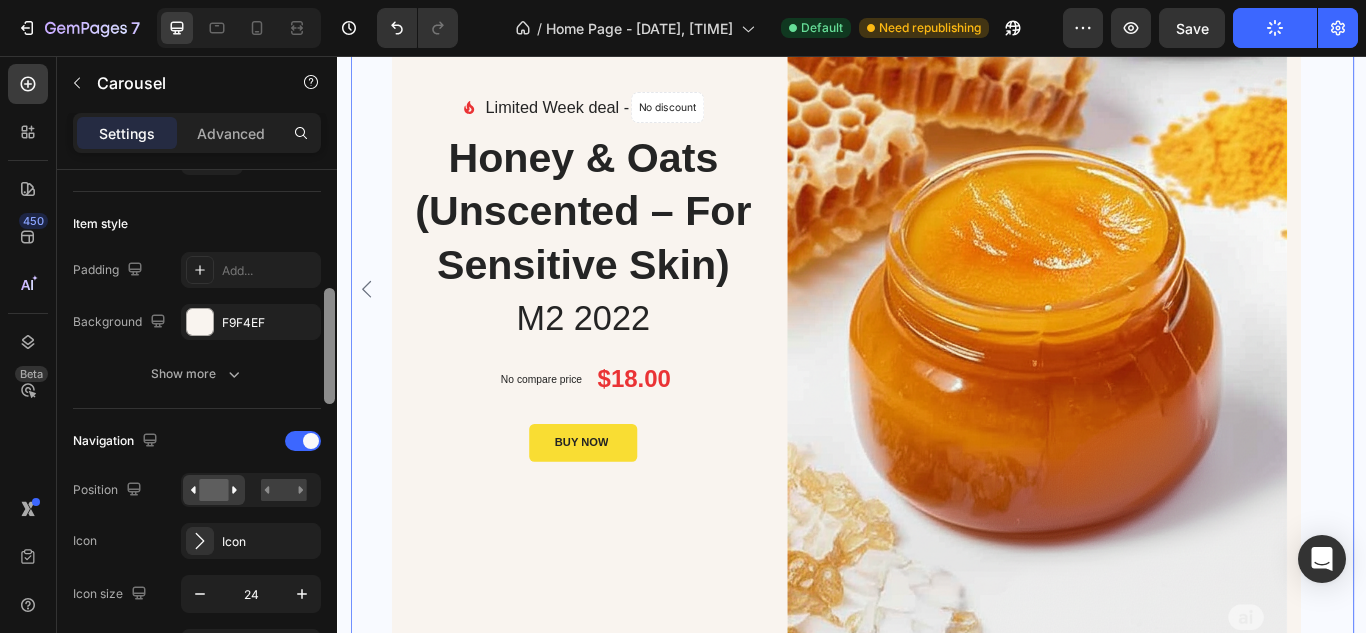 scroll, scrollTop: 478, scrollLeft: 0, axis: vertical 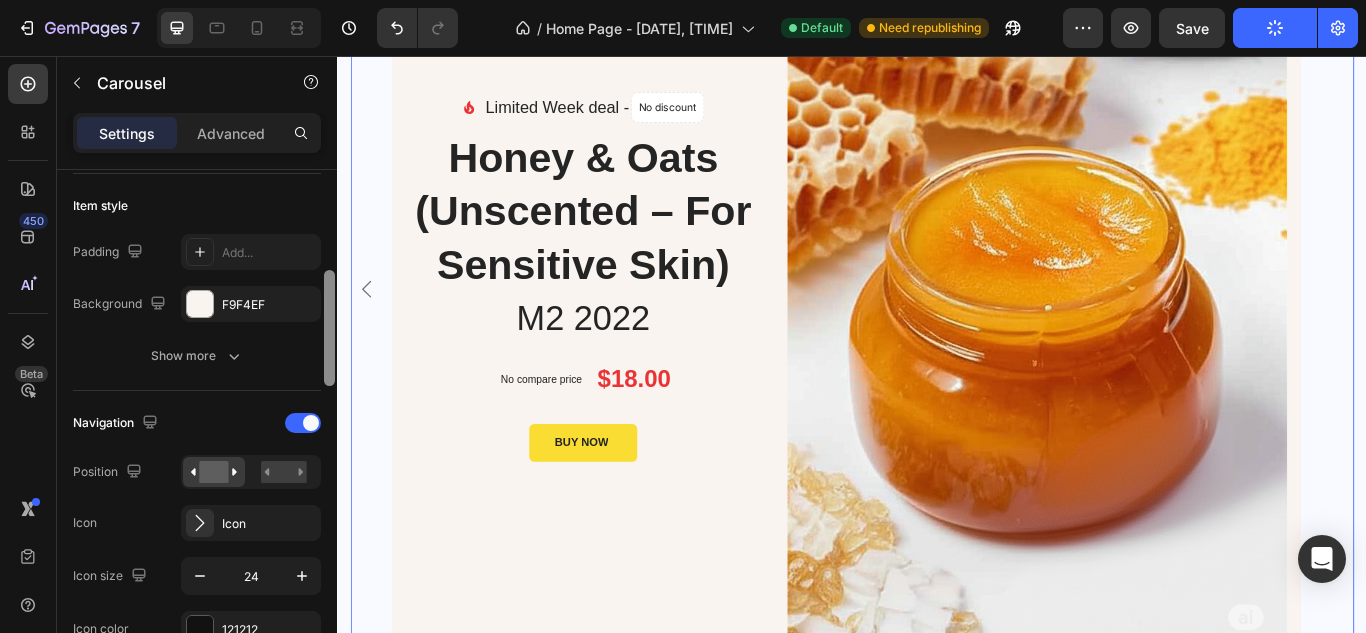 drag, startPoint x: 328, startPoint y: 269, endPoint x: 326, endPoint y: 376, distance: 107.01869 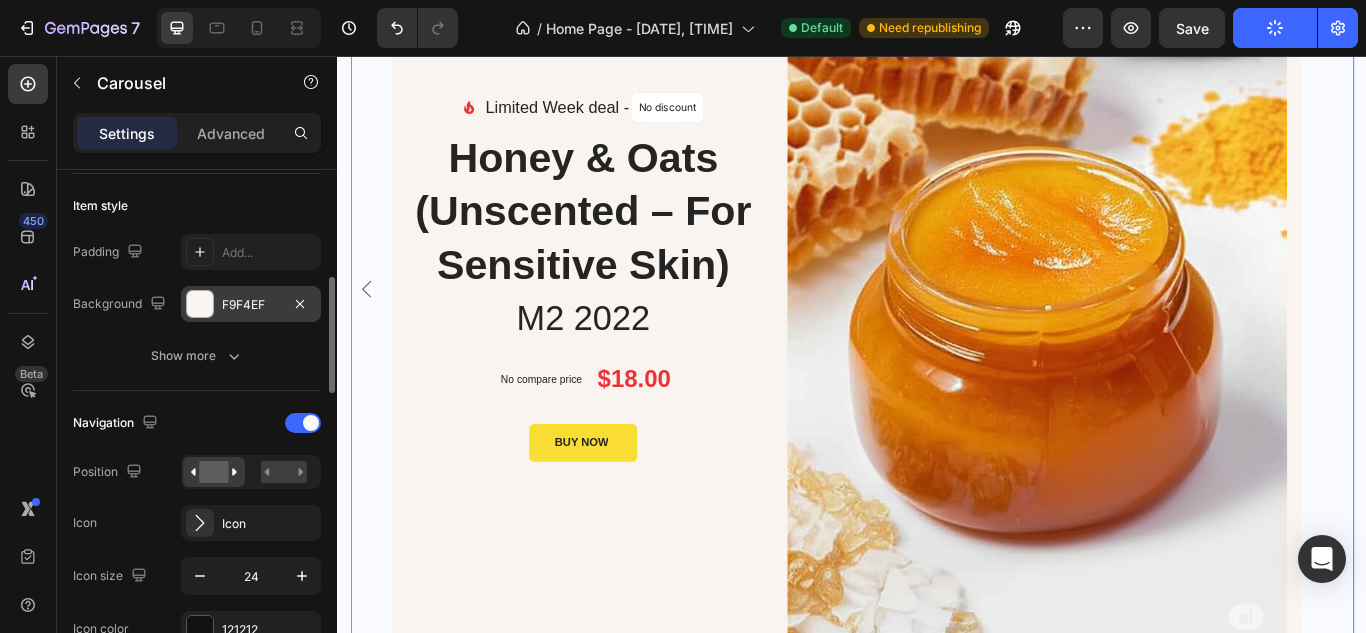 click at bounding box center (200, 304) 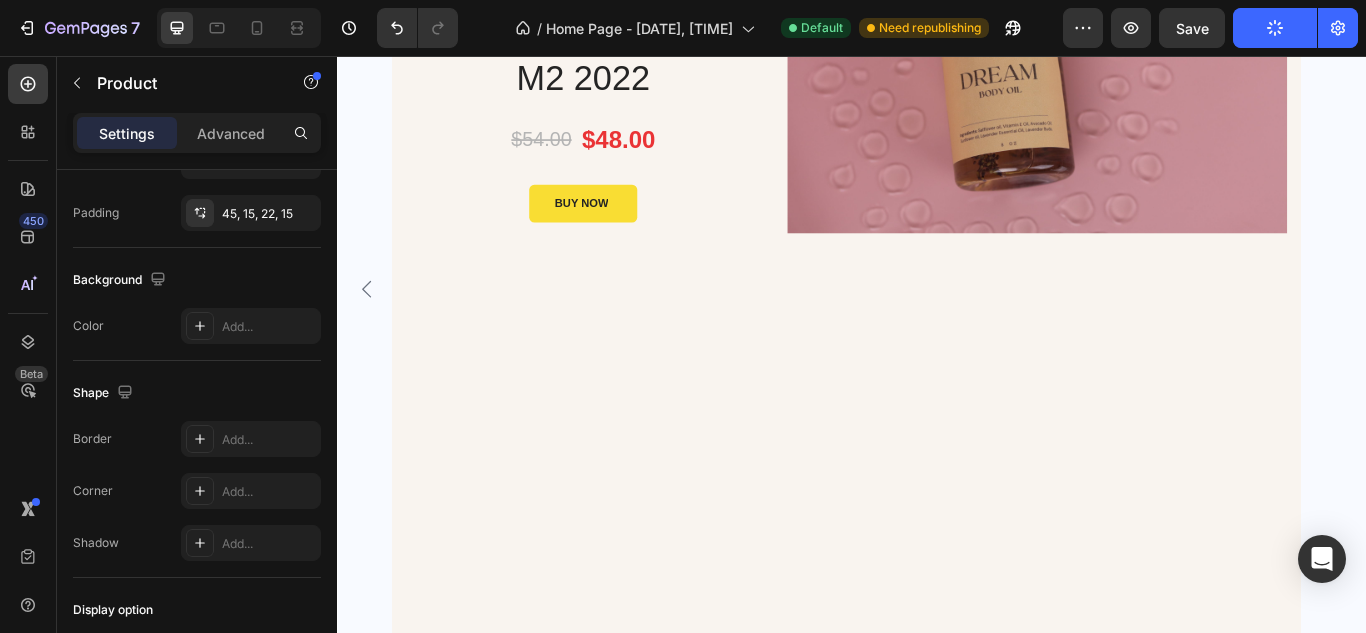 scroll, scrollTop: 0, scrollLeft: 0, axis: both 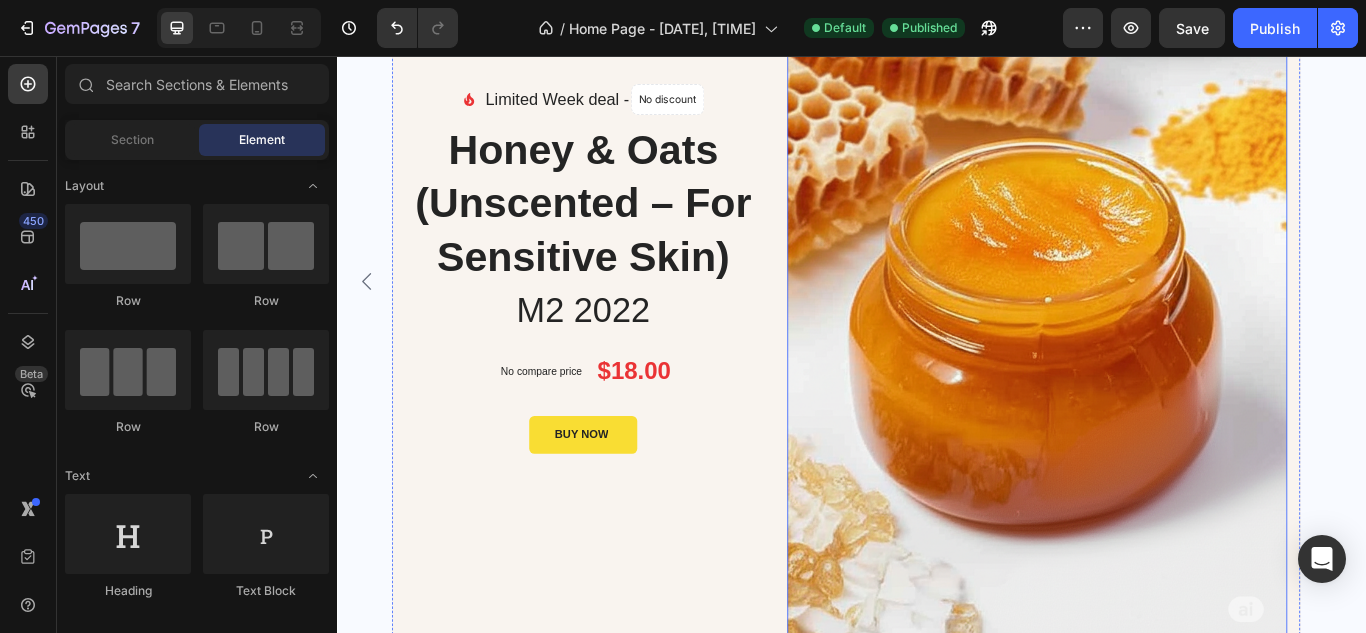 click at bounding box center (1152, 304) 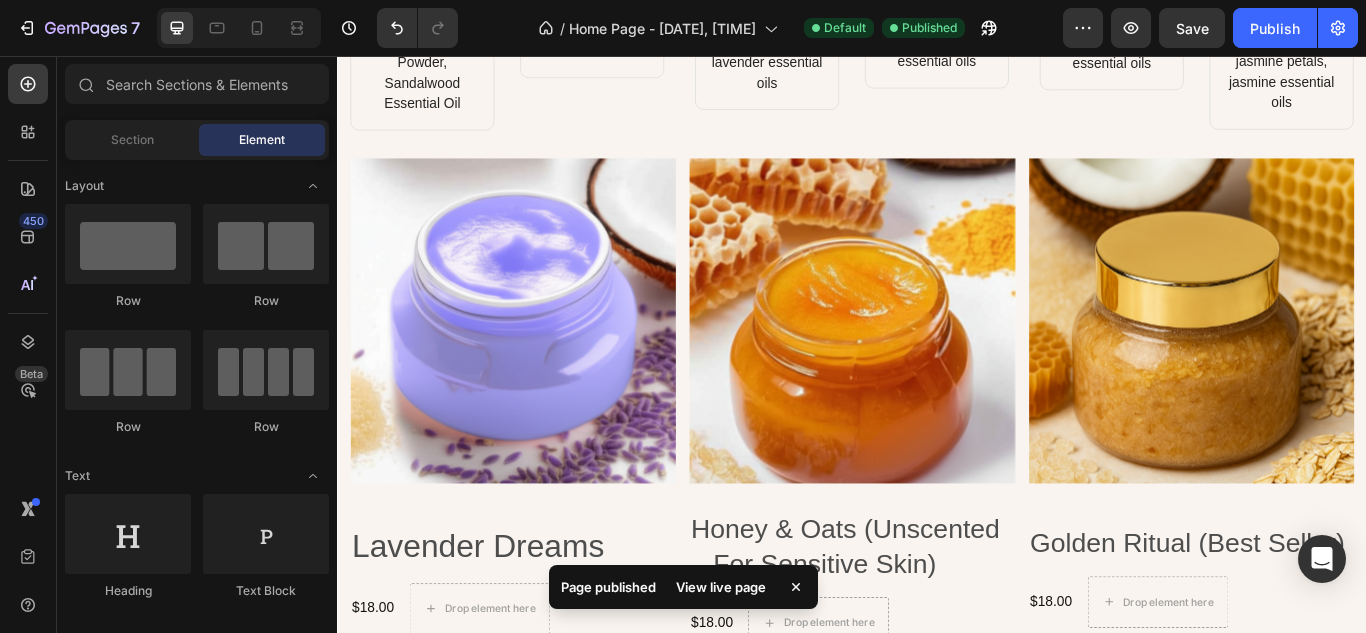 scroll, scrollTop: 2495, scrollLeft: 0, axis: vertical 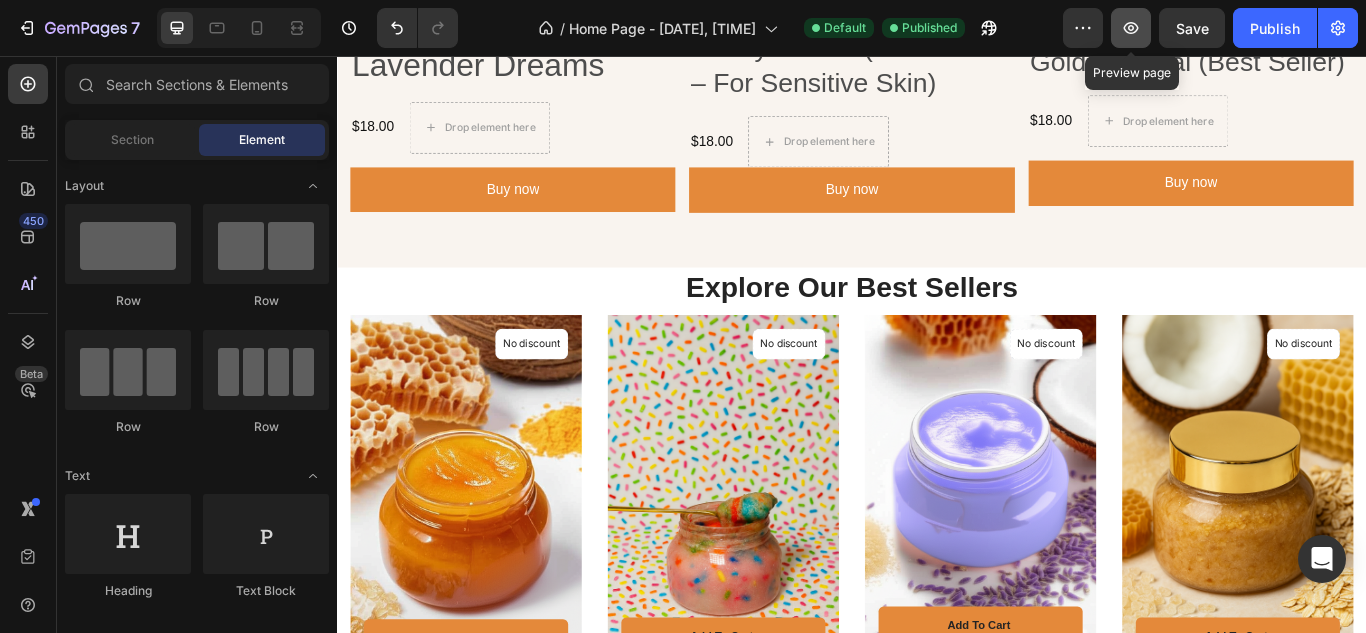click 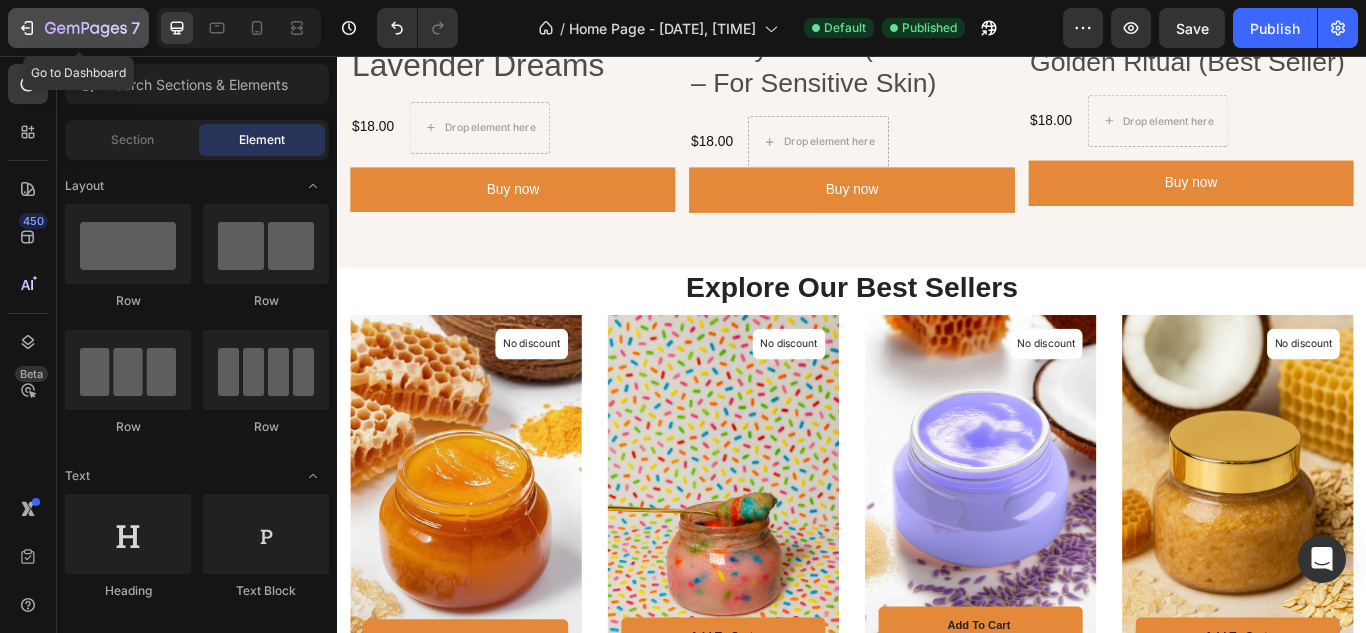 click 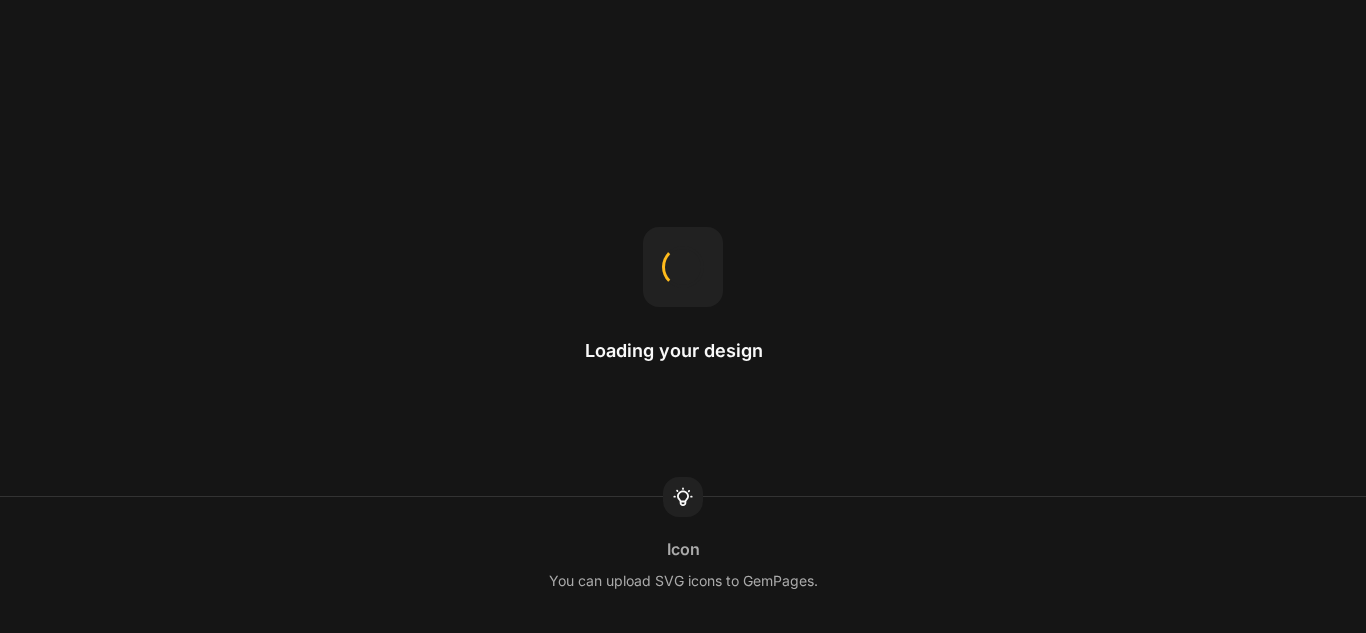 scroll, scrollTop: 0, scrollLeft: 0, axis: both 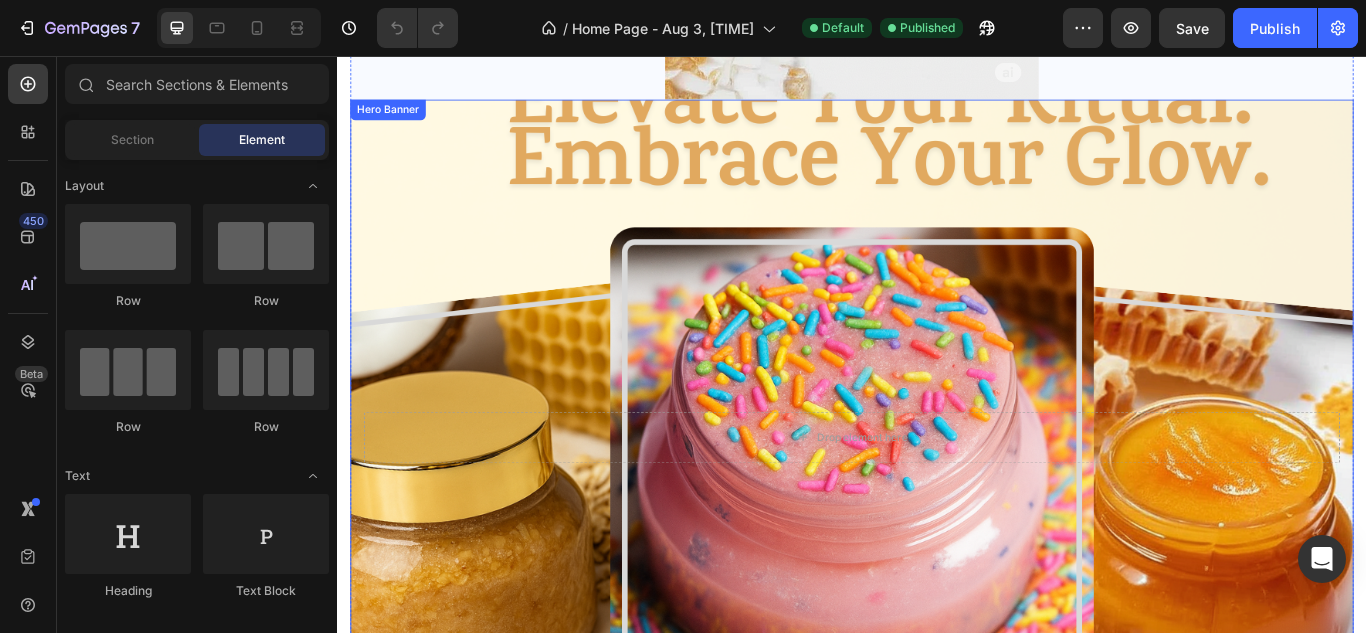 click on "Drop element here" at bounding box center (937, 501) 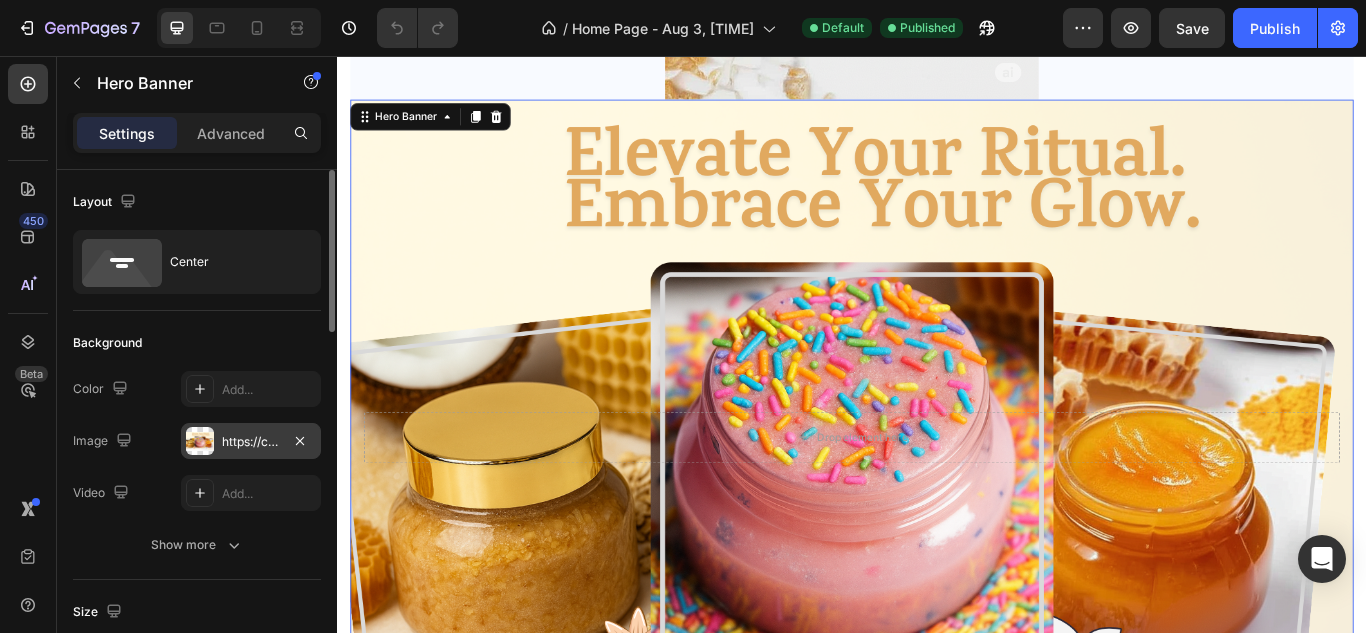 click on "https://cdn.shopify.com/s/files/1/0639/6657/6727/files/gempages_578194195064291856-536146e8-8f23-449f-8e65-3e4ffc4a4463.png" at bounding box center (251, 442) 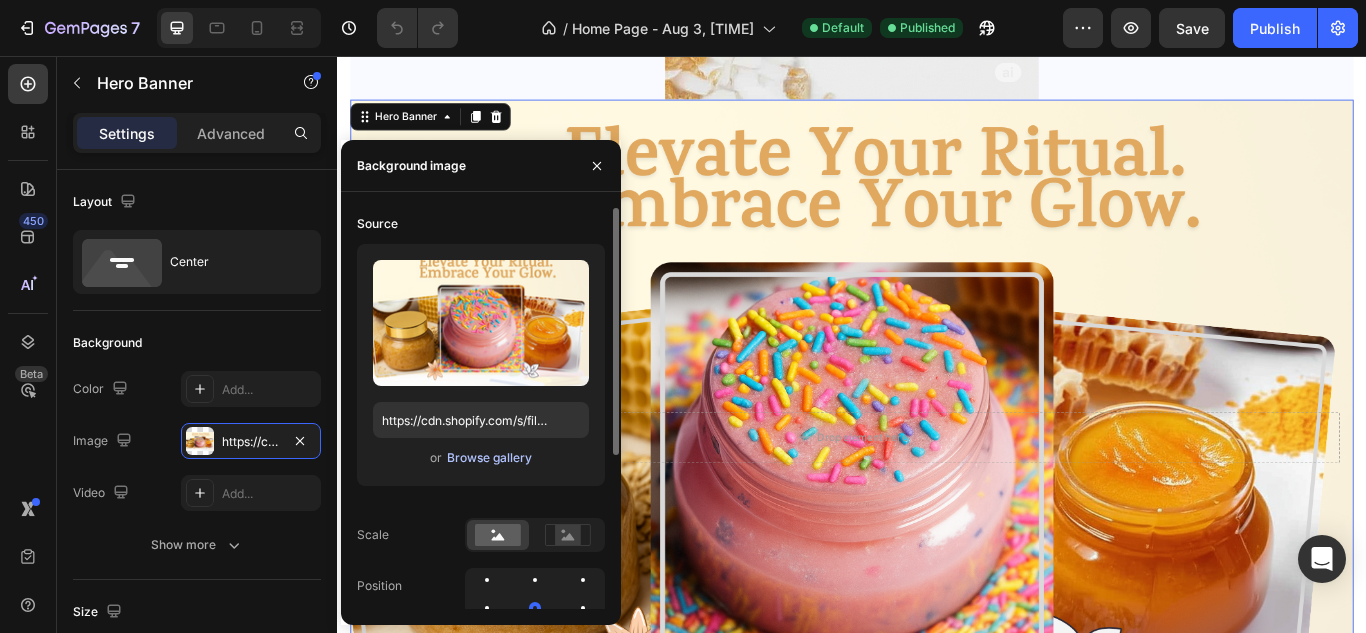 click on "Browse gallery" at bounding box center [489, 458] 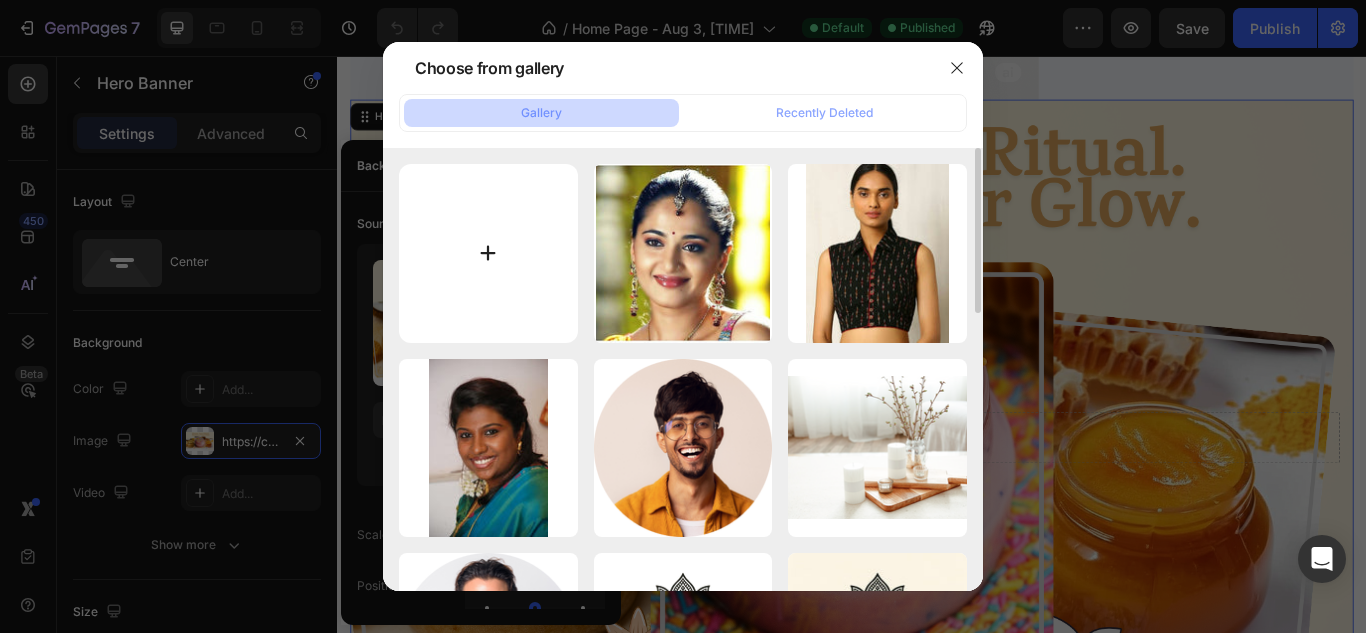click at bounding box center [488, 253] 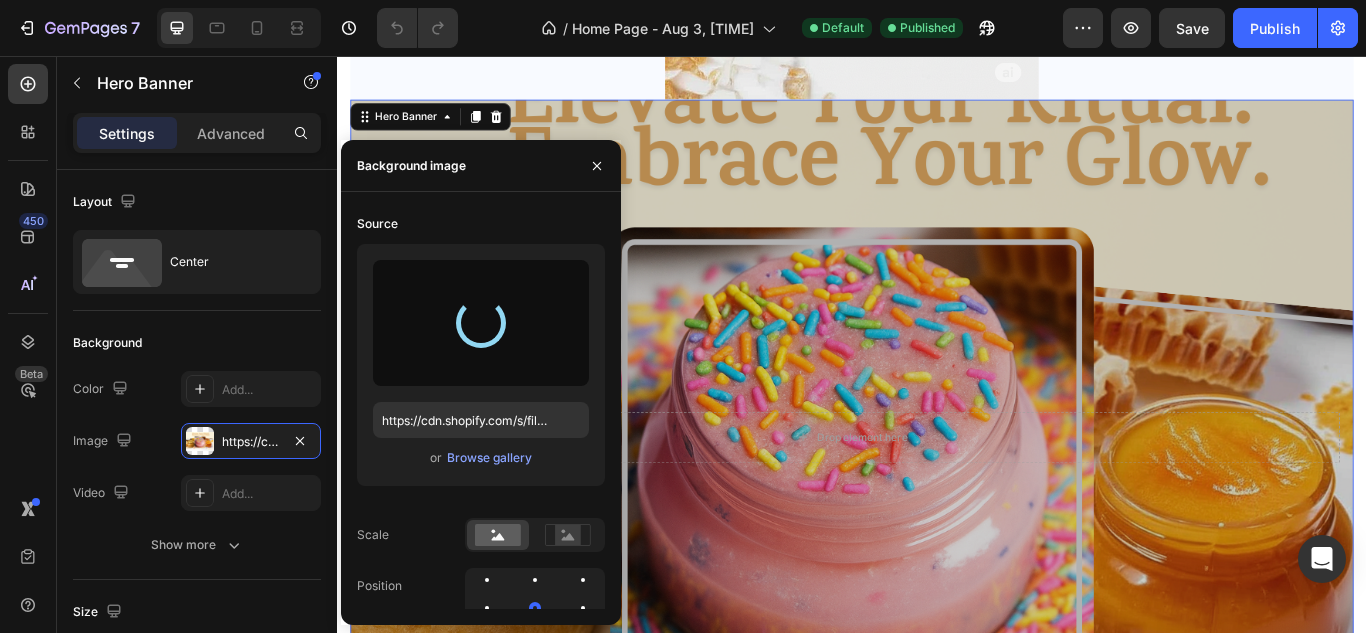 type on "https://cdn.shopify.com/s/files/1/0639/6657/6727/files/gempages_578194195064291856-150b6c88-b631-4985-a5e6-4779e1ab90cf.png" 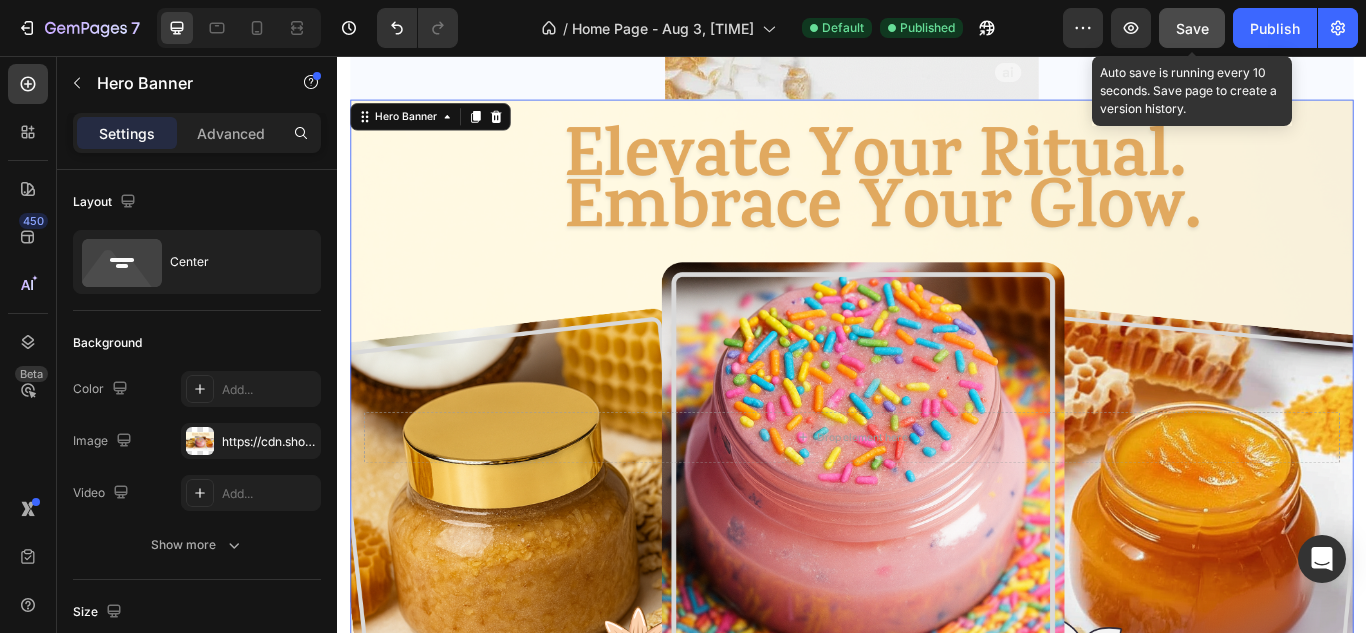 click on "Save" 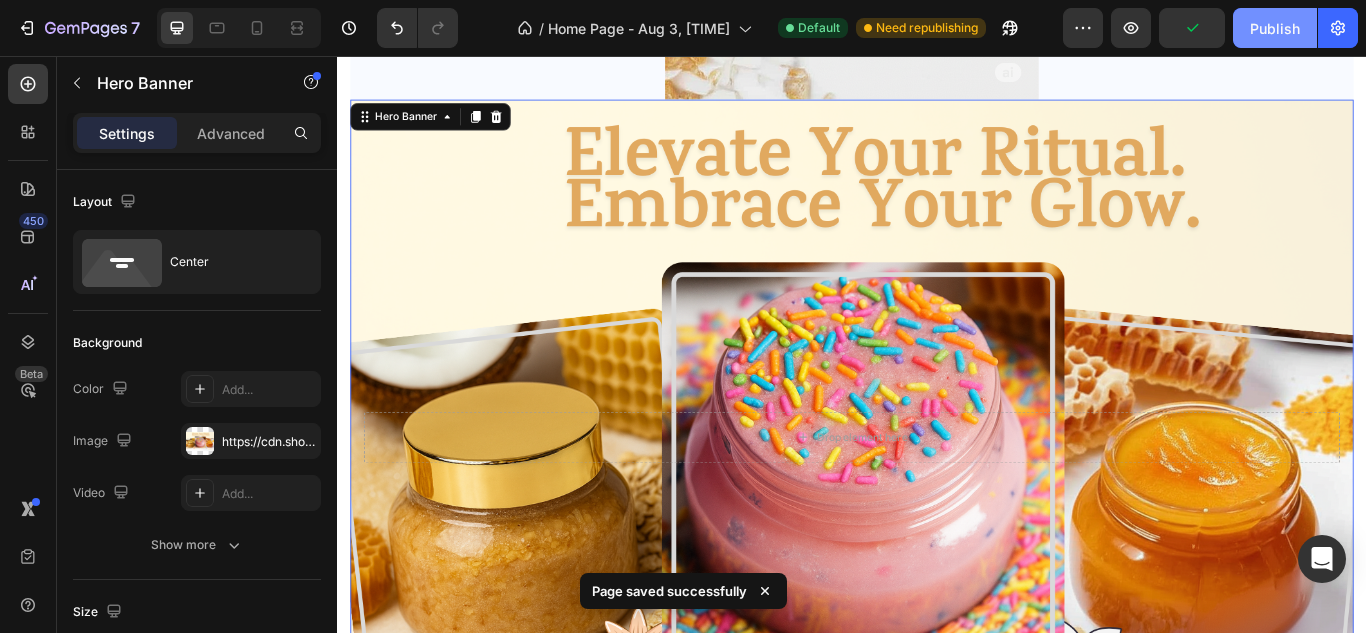 click on "Publish" at bounding box center (1275, 28) 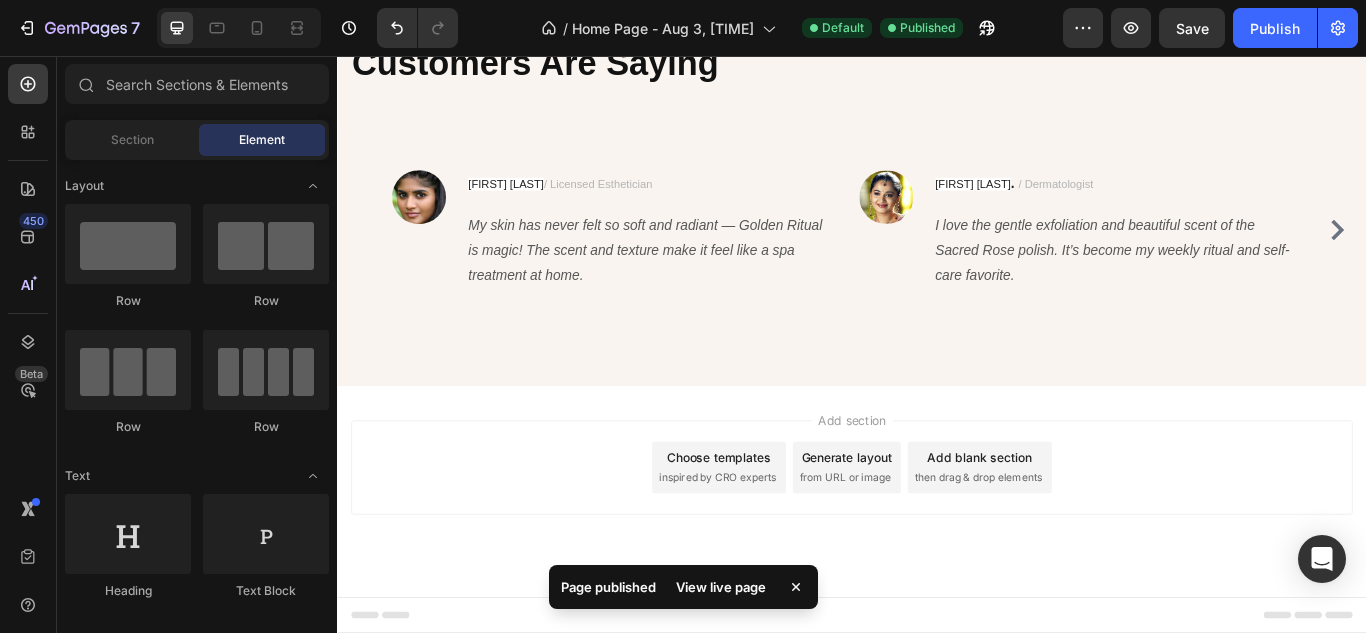 scroll, scrollTop: 3335, scrollLeft: 0, axis: vertical 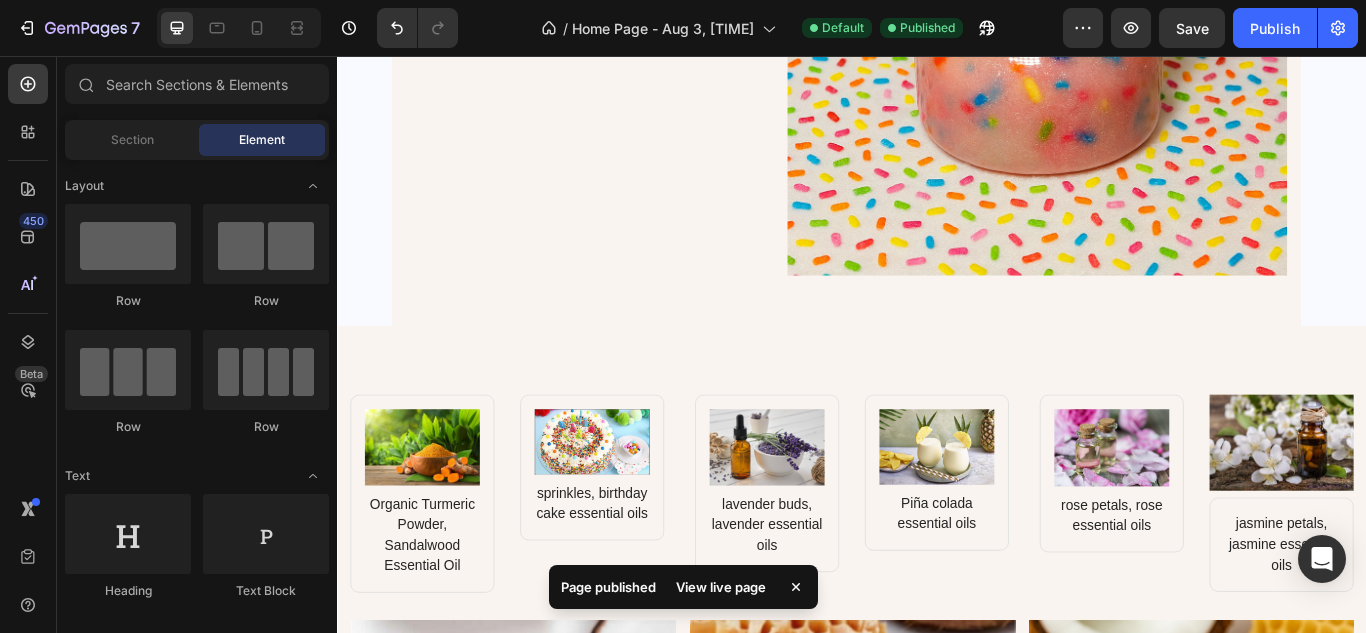 click on "View live page" at bounding box center [721, 587] 